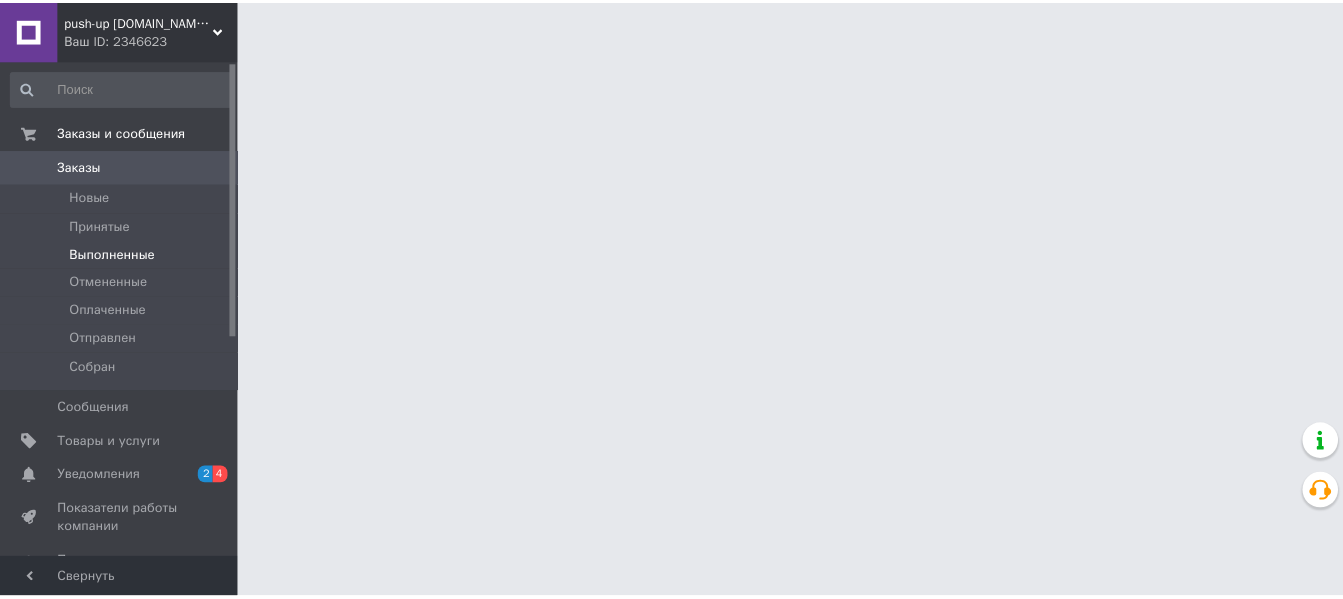 scroll, scrollTop: 0, scrollLeft: 0, axis: both 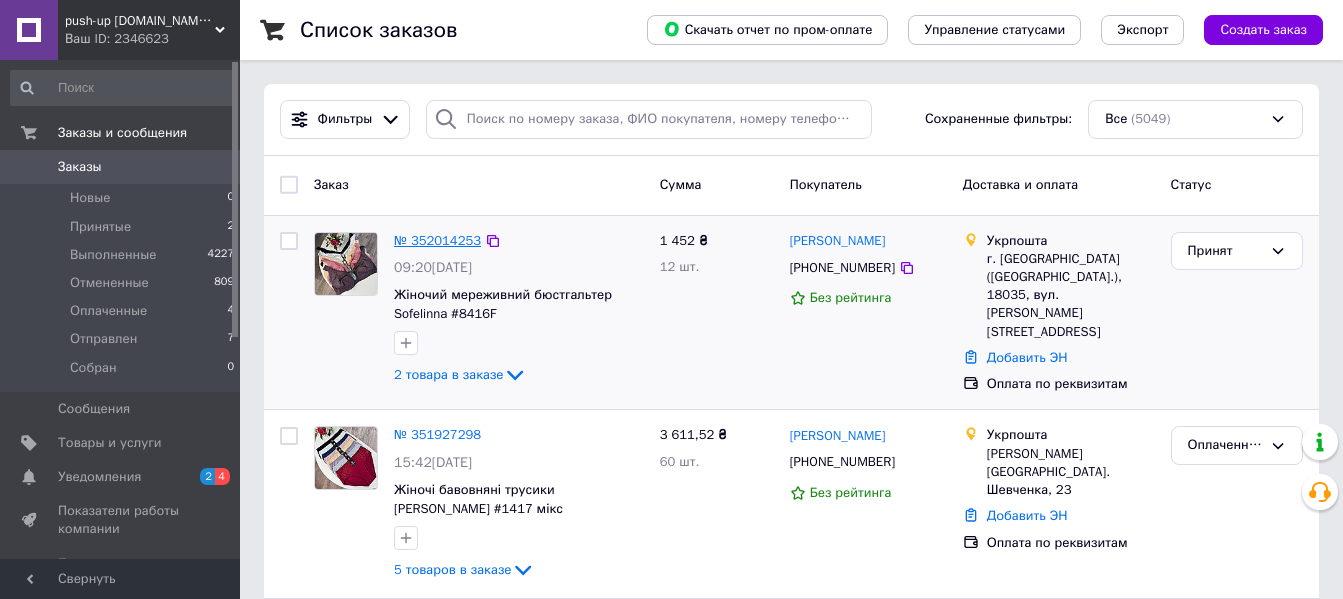 click on "№ 352014253" at bounding box center [437, 240] 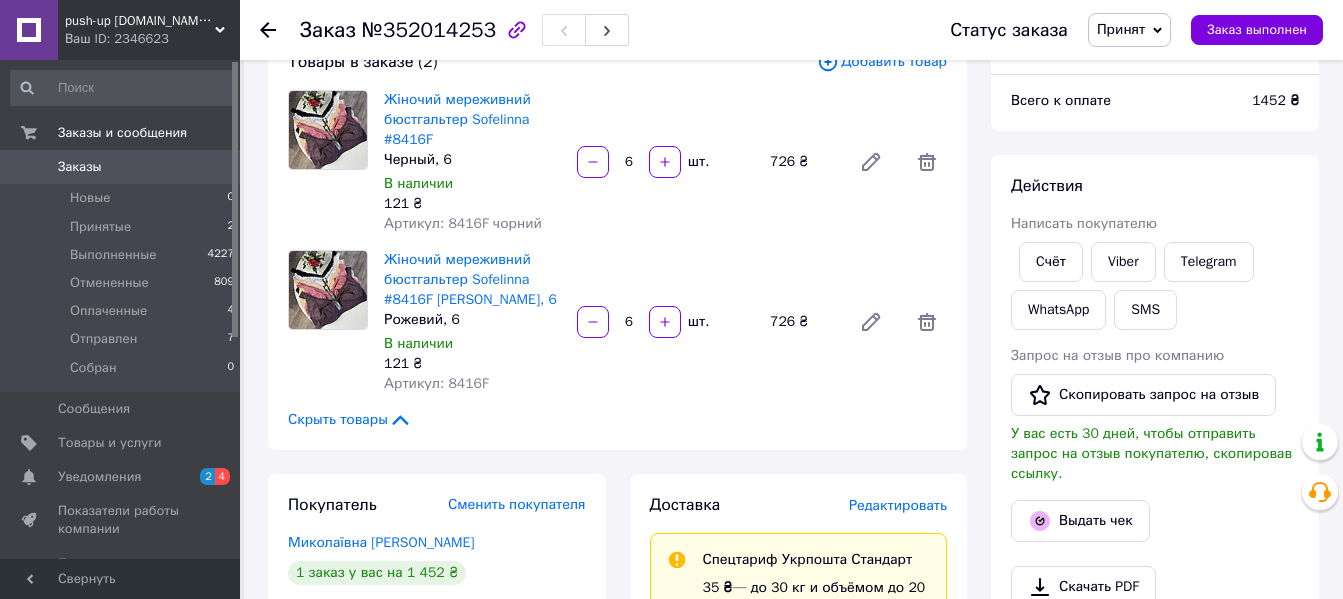 scroll, scrollTop: 300, scrollLeft: 0, axis: vertical 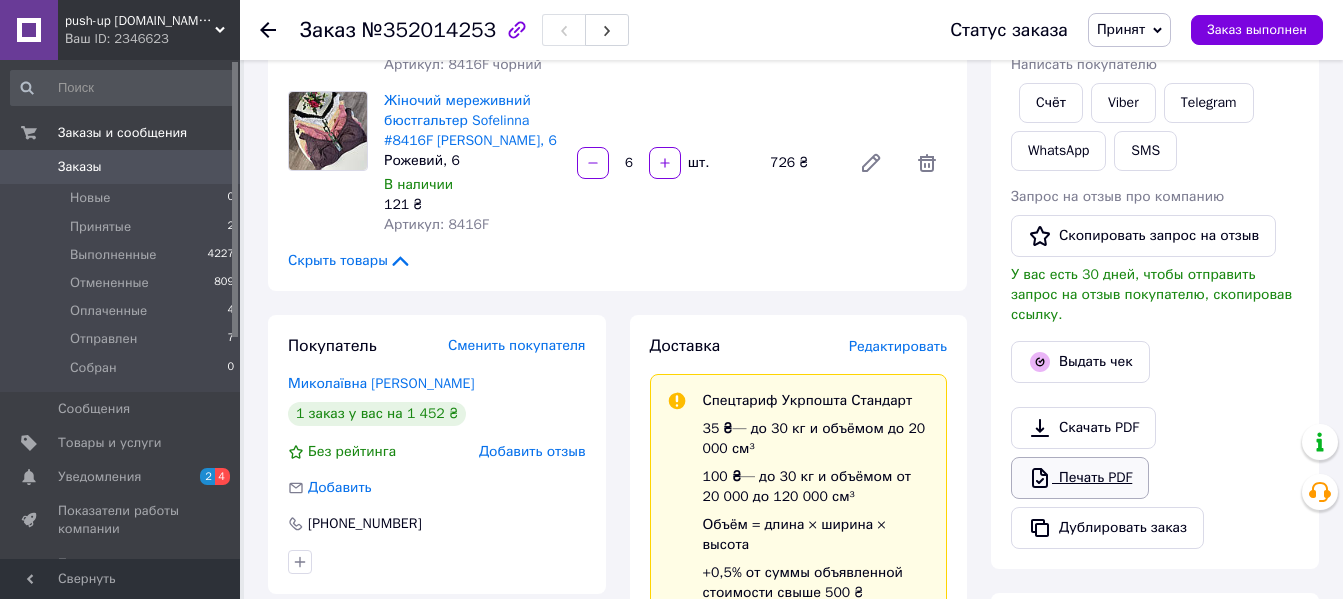 click on "Печать PDF" at bounding box center [1080, 478] 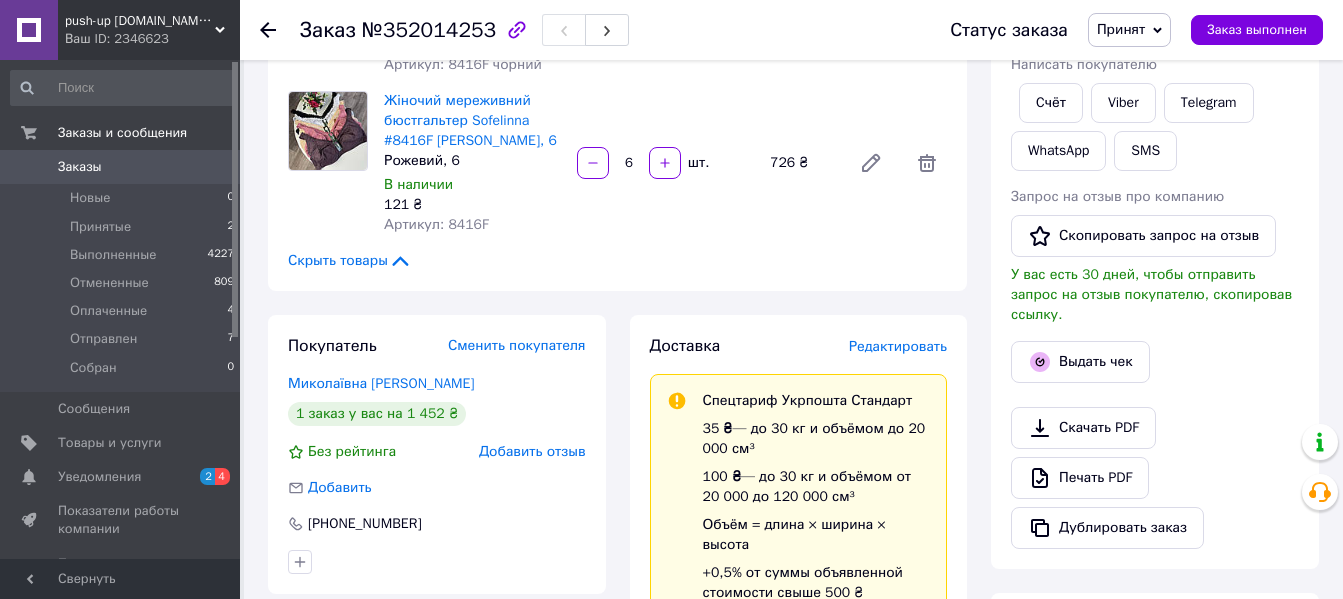 click on "Заказы" at bounding box center [121, 167] 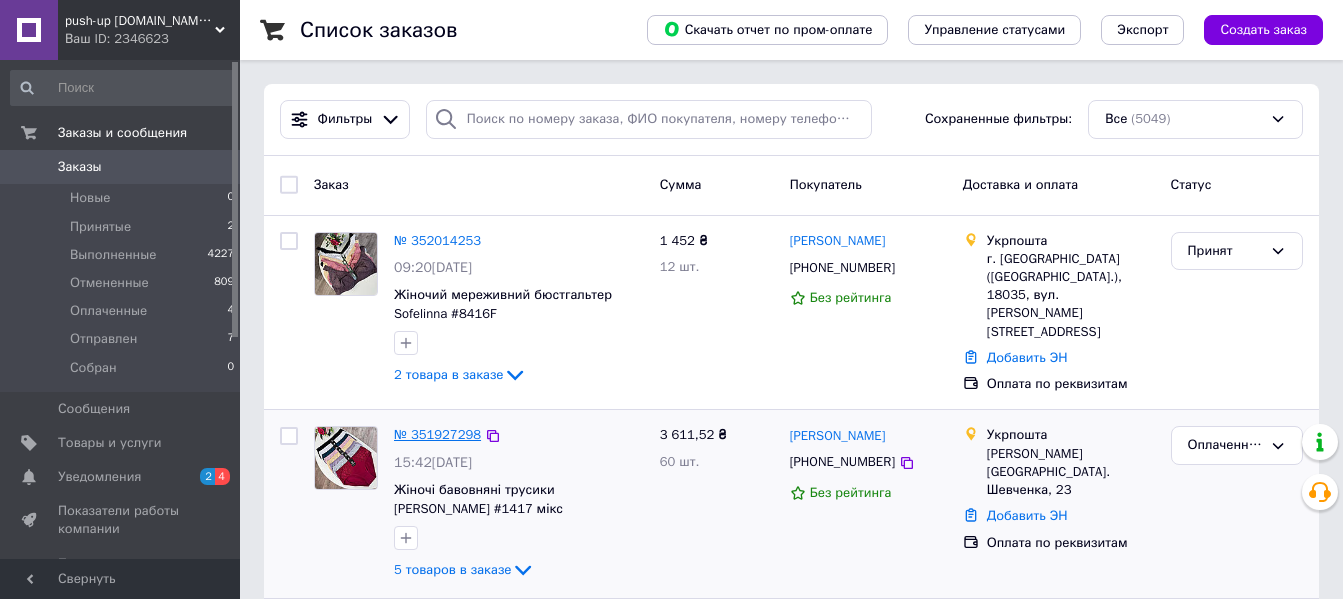 click on "№ 351927298" at bounding box center [437, 434] 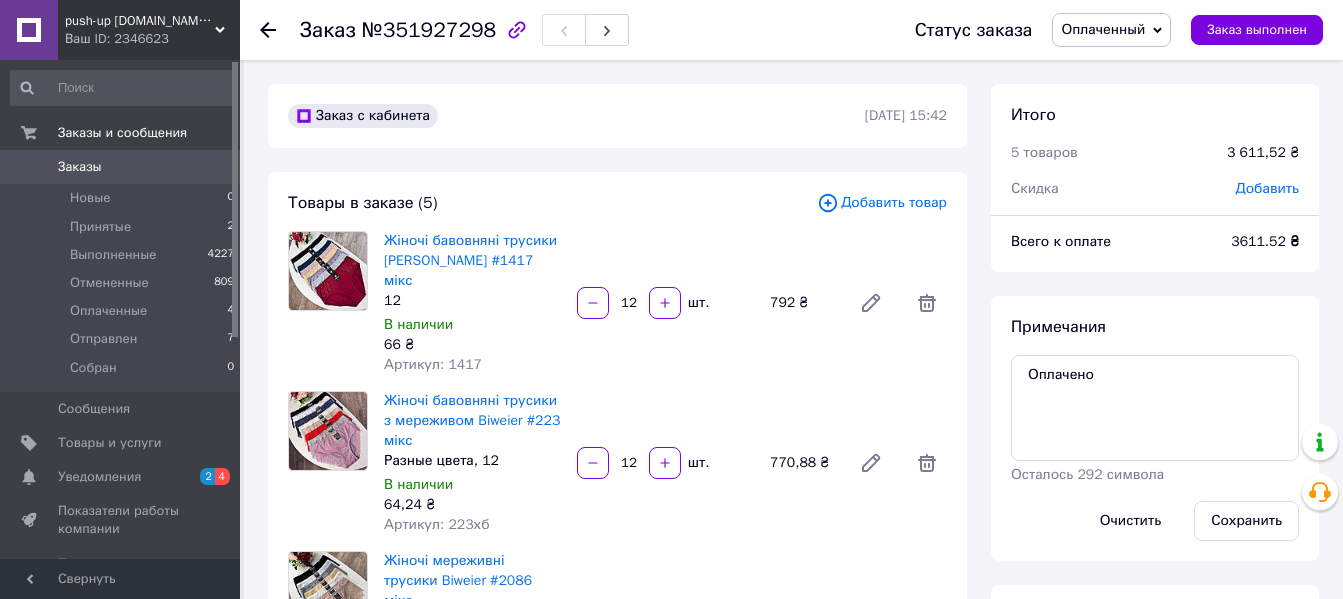 scroll, scrollTop: 68, scrollLeft: 0, axis: vertical 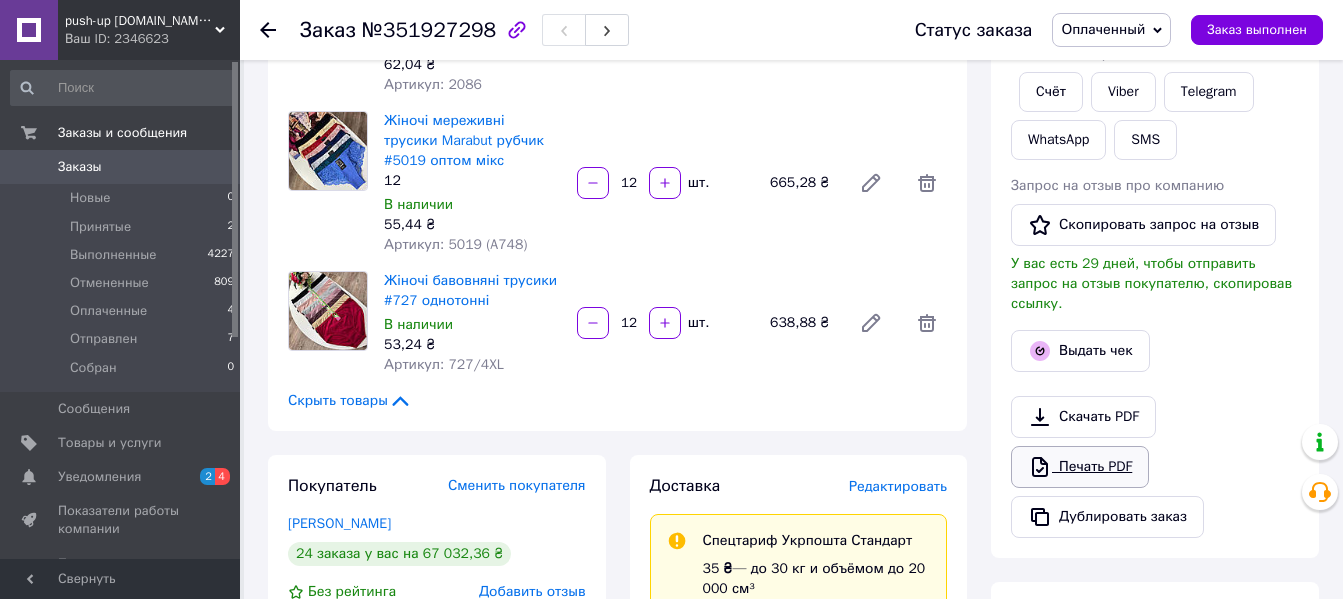 click on "Печать PDF" at bounding box center (1080, 467) 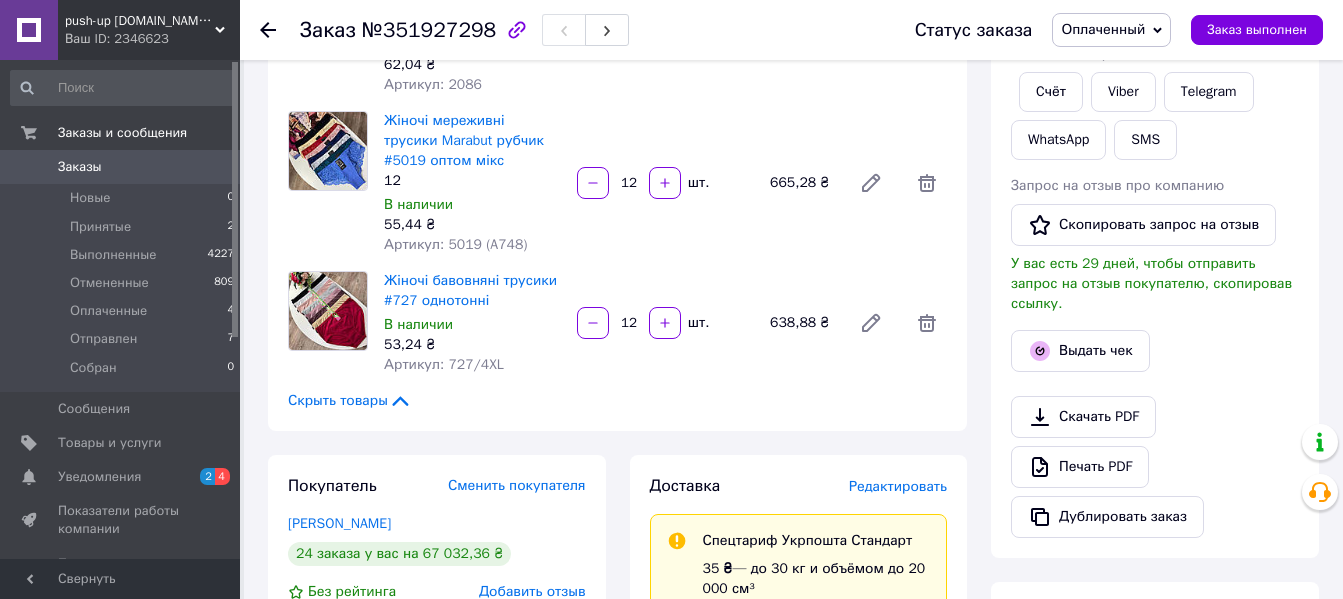 click on "Заказы 0" at bounding box center (123, 167) 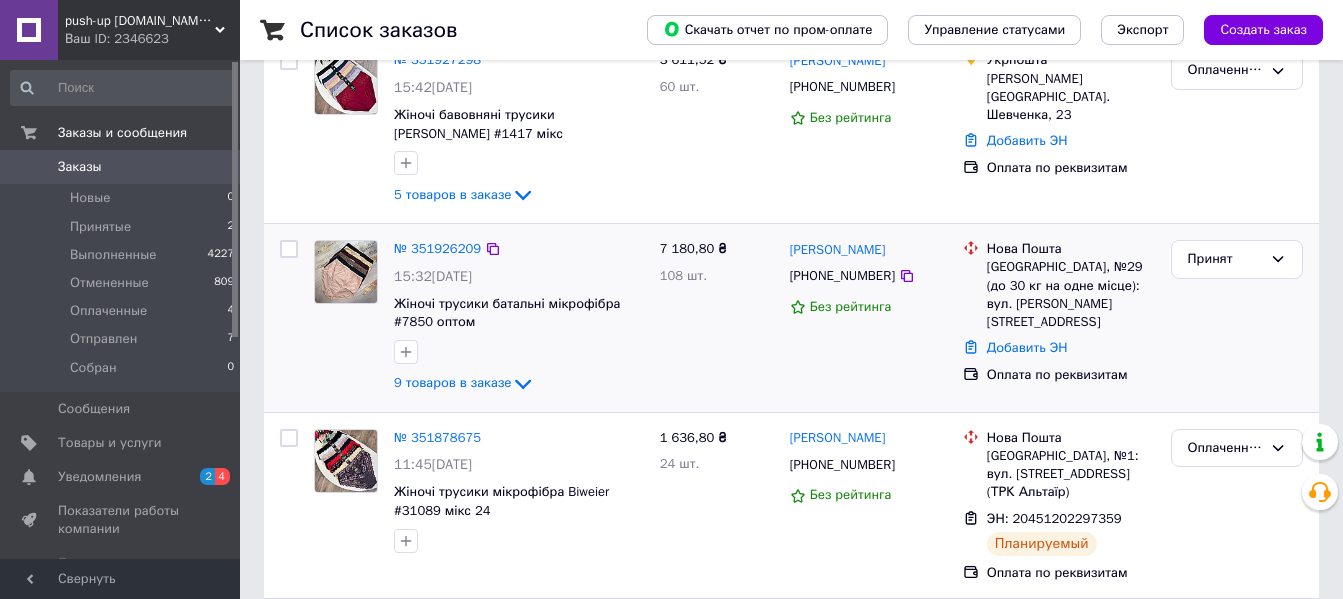 scroll, scrollTop: 400, scrollLeft: 0, axis: vertical 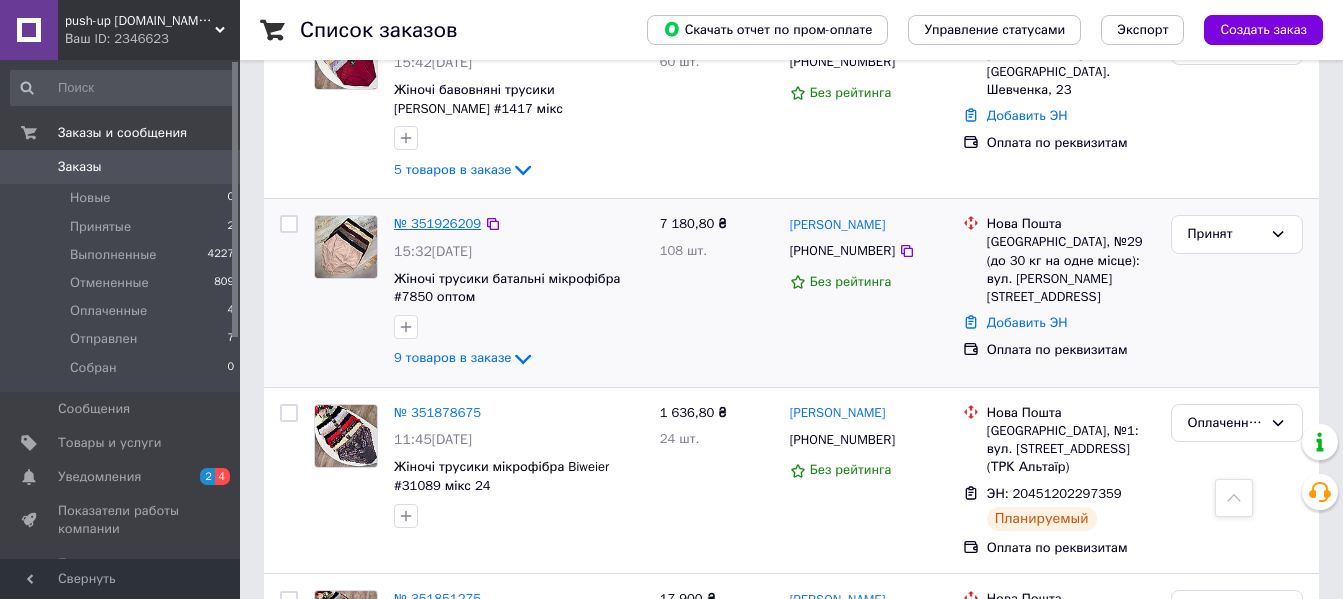 click on "№ 351926209" at bounding box center (437, 223) 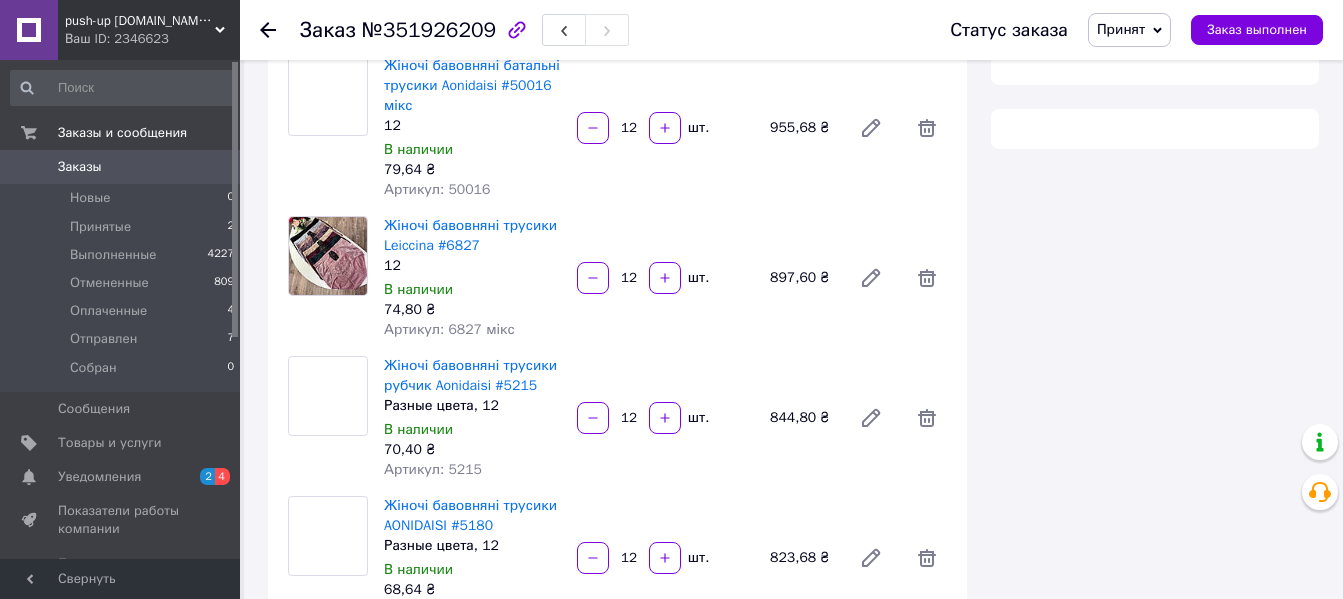 scroll, scrollTop: 400, scrollLeft: 0, axis: vertical 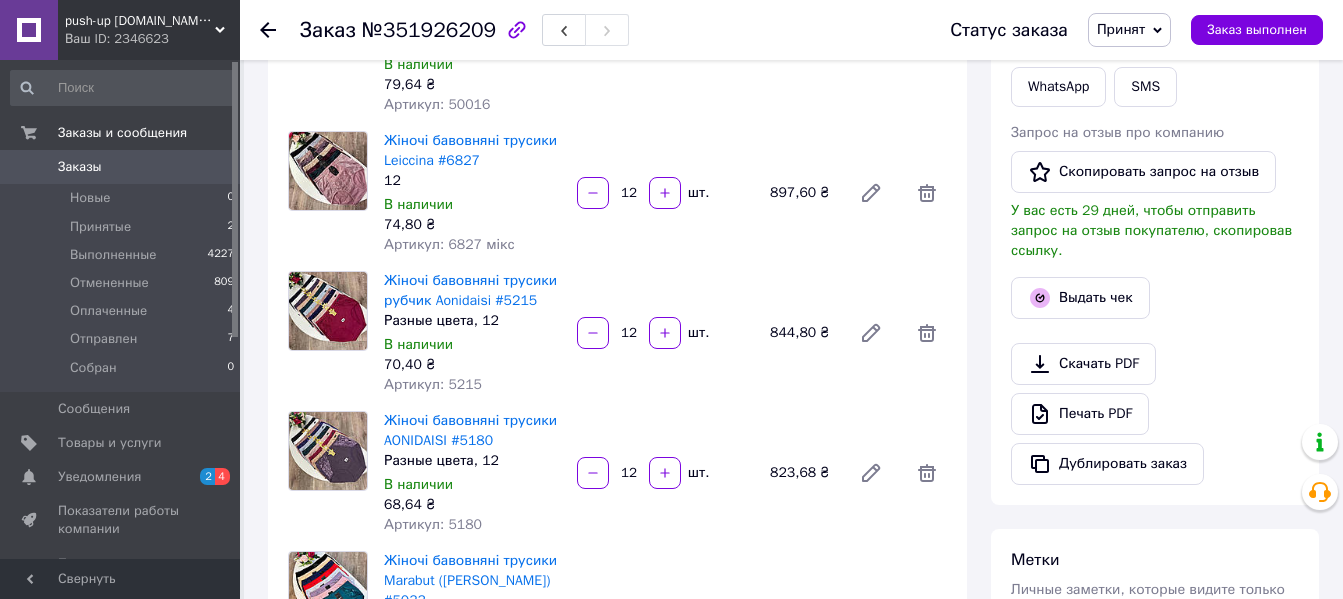 click on "Заказы" at bounding box center [121, 167] 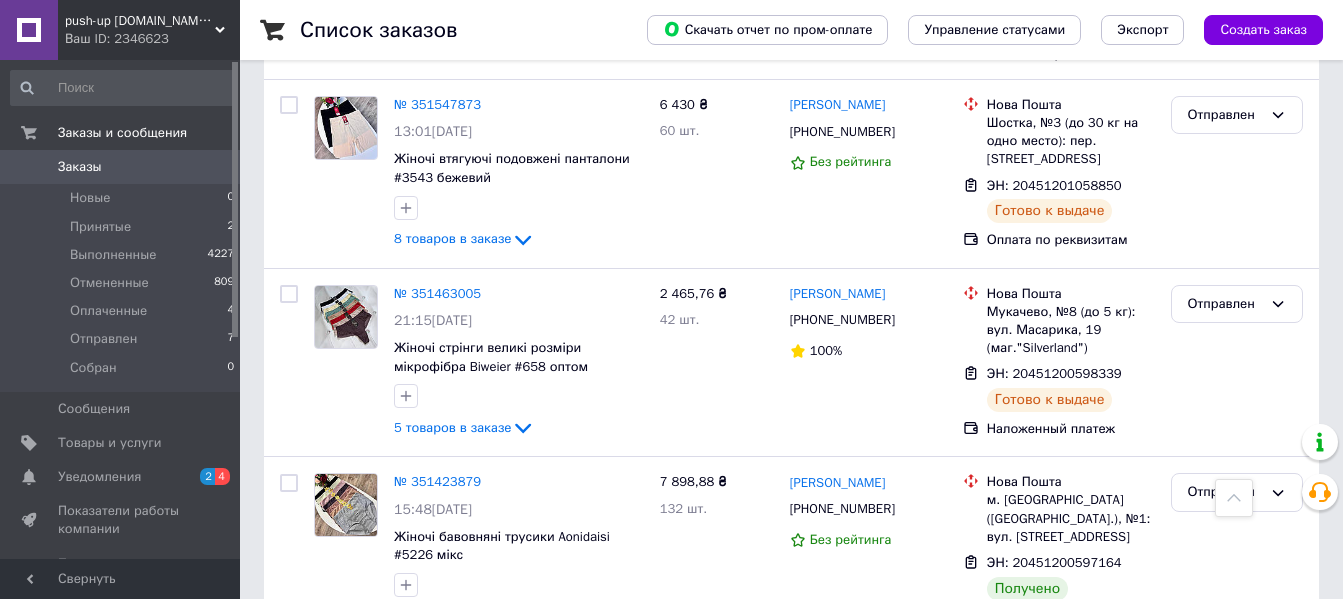 scroll, scrollTop: 2000, scrollLeft: 0, axis: vertical 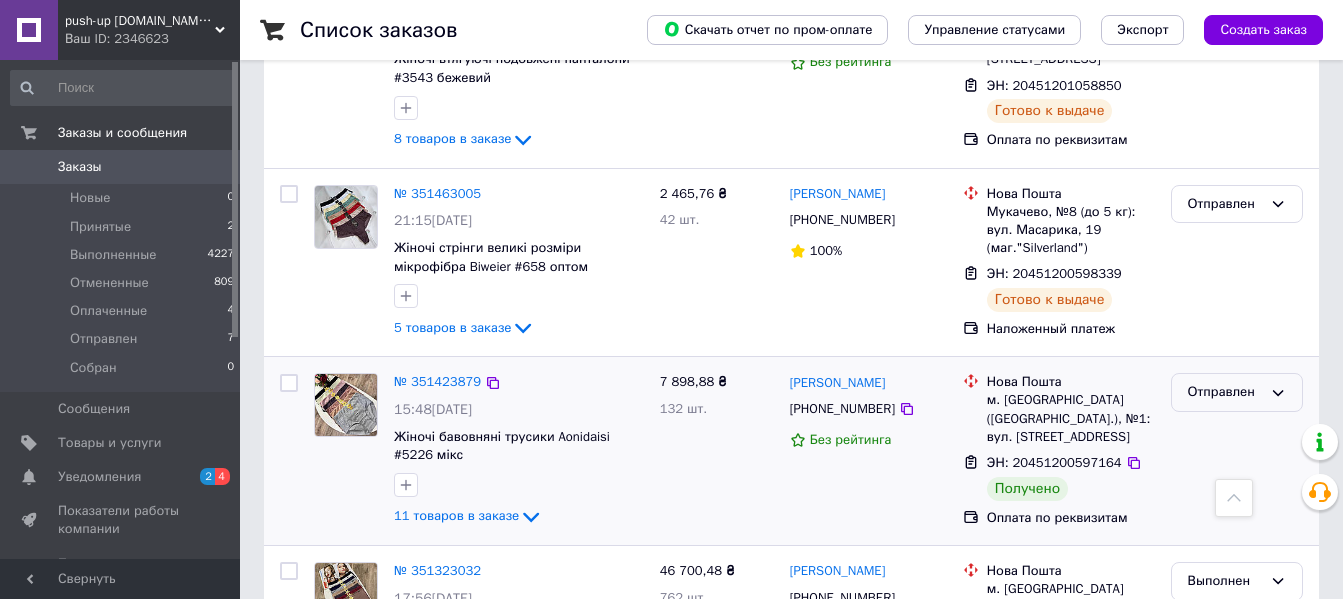 click on "Отправлен" at bounding box center (1225, 392) 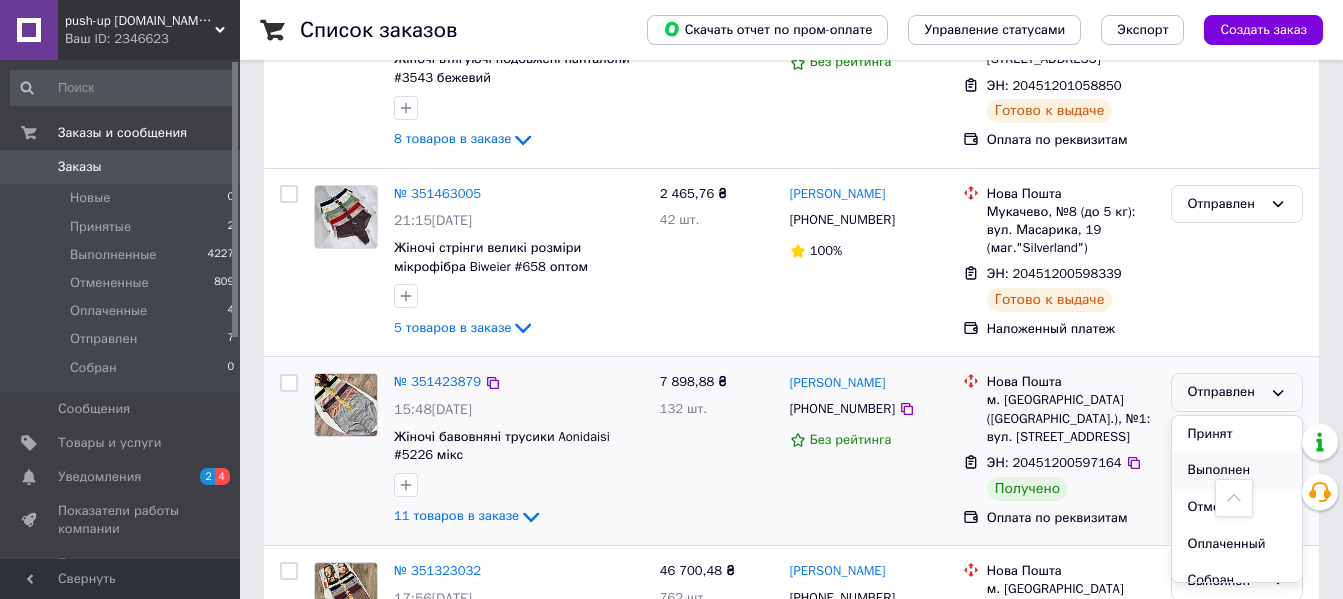 click on "Выполнен" at bounding box center [1237, 470] 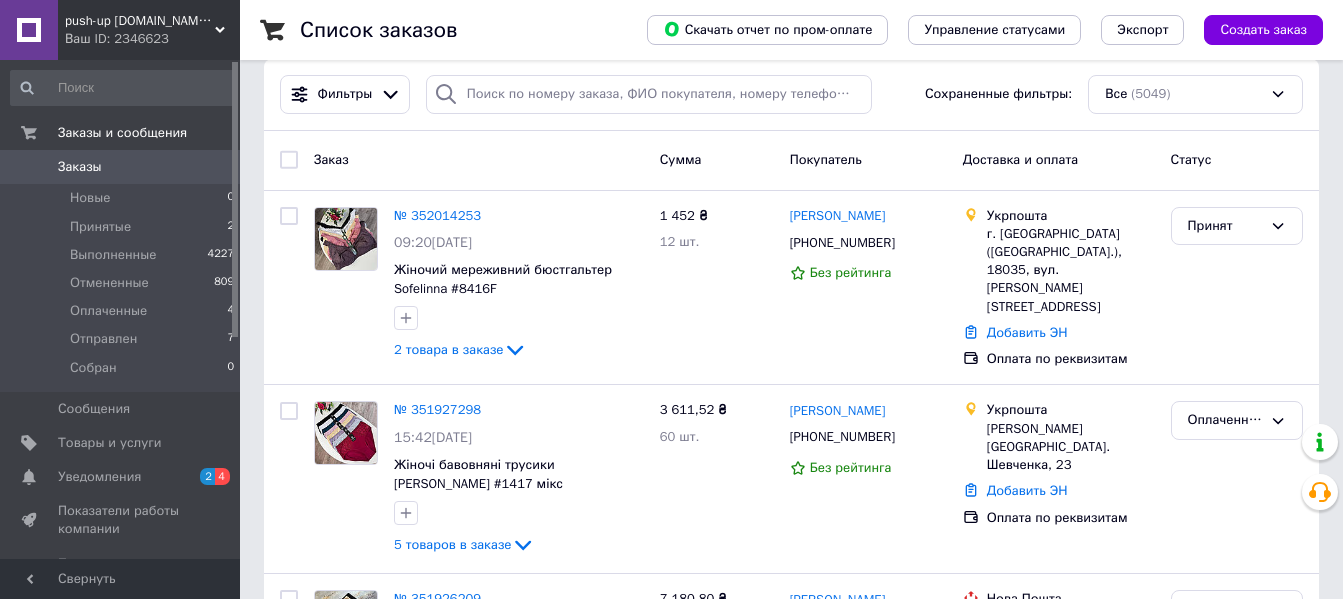 scroll, scrollTop: 0, scrollLeft: 0, axis: both 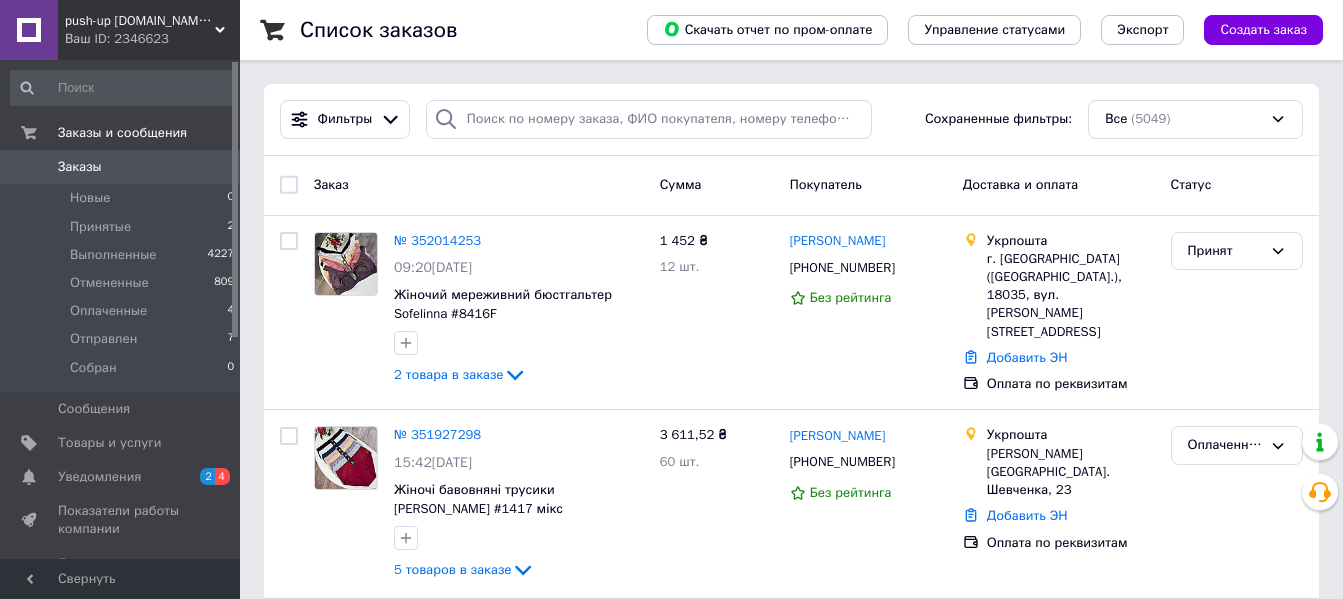 click on "Заказы" at bounding box center [121, 167] 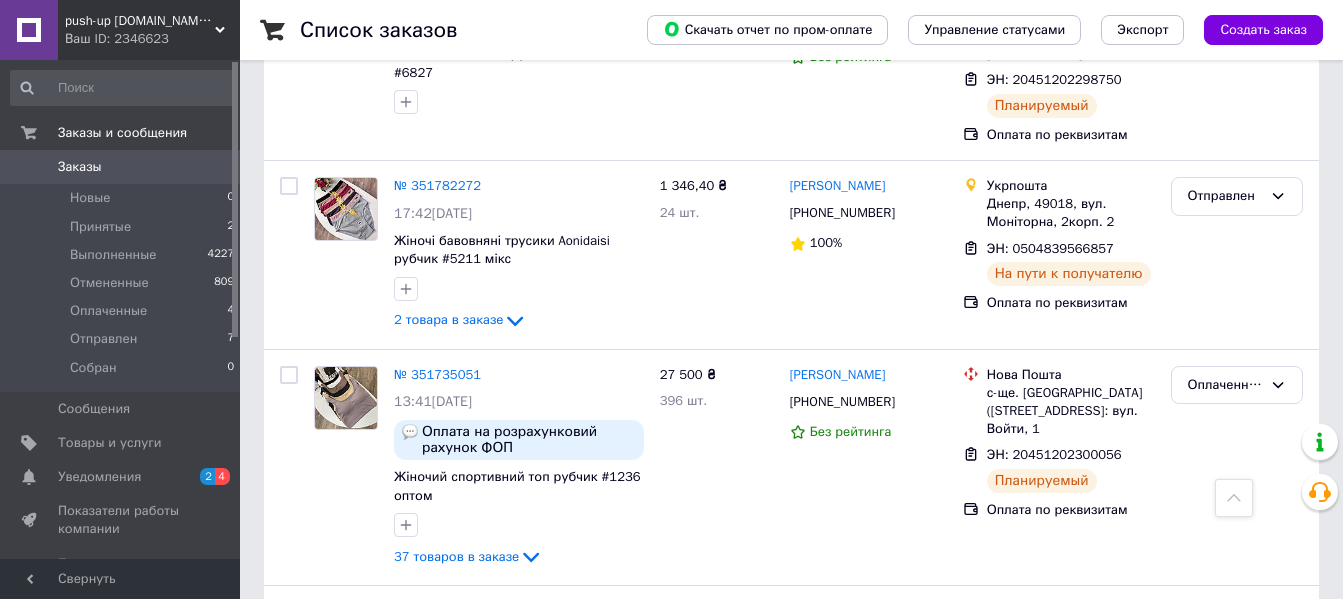 scroll, scrollTop: 1100, scrollLeft: 0, axis: vertical 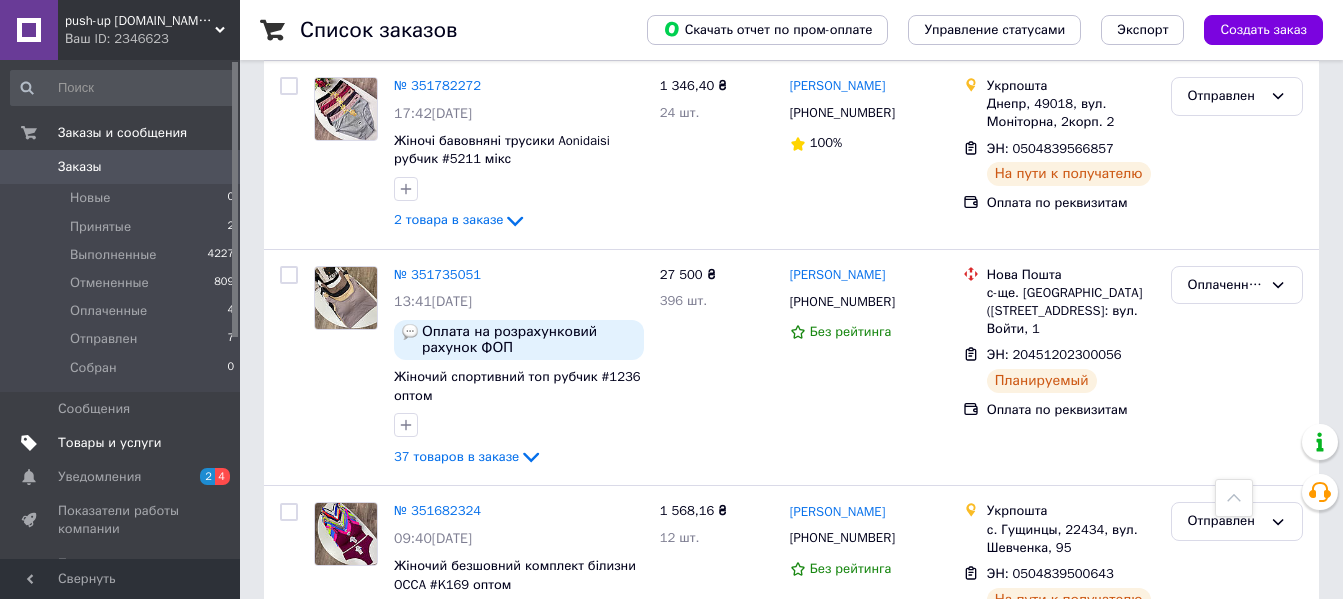click on "Товары и услуги" at bounding box center [123, 443] 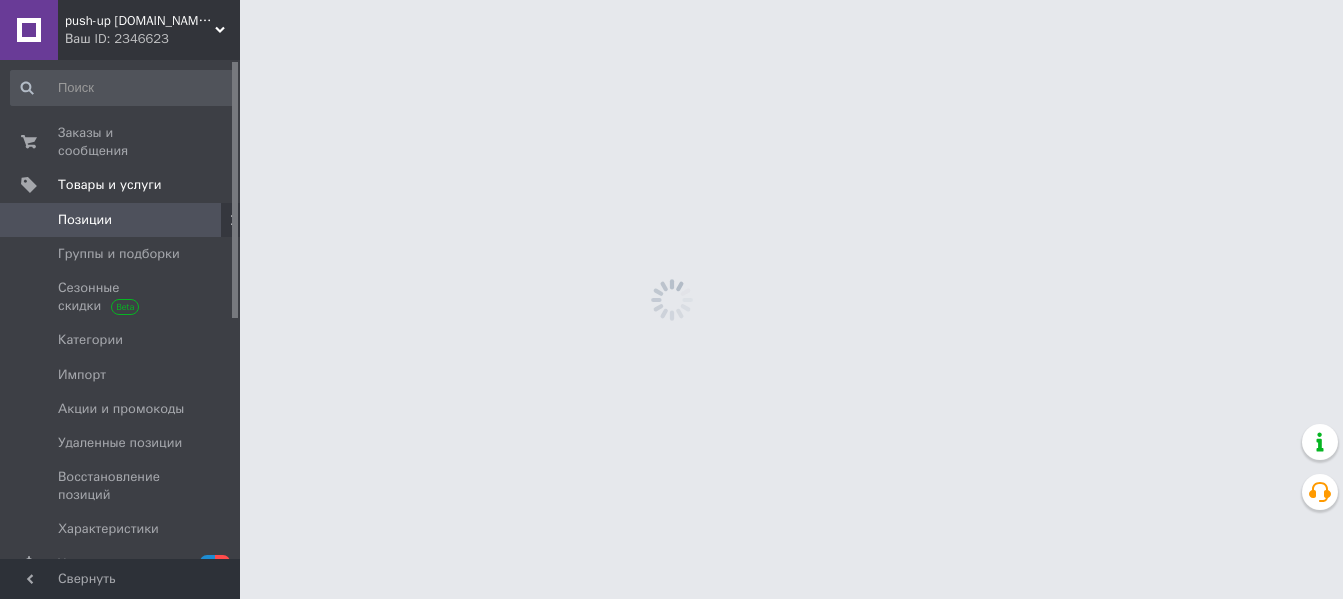 scroll, scrollTop: 0, scrollLeft: 0, axis: both 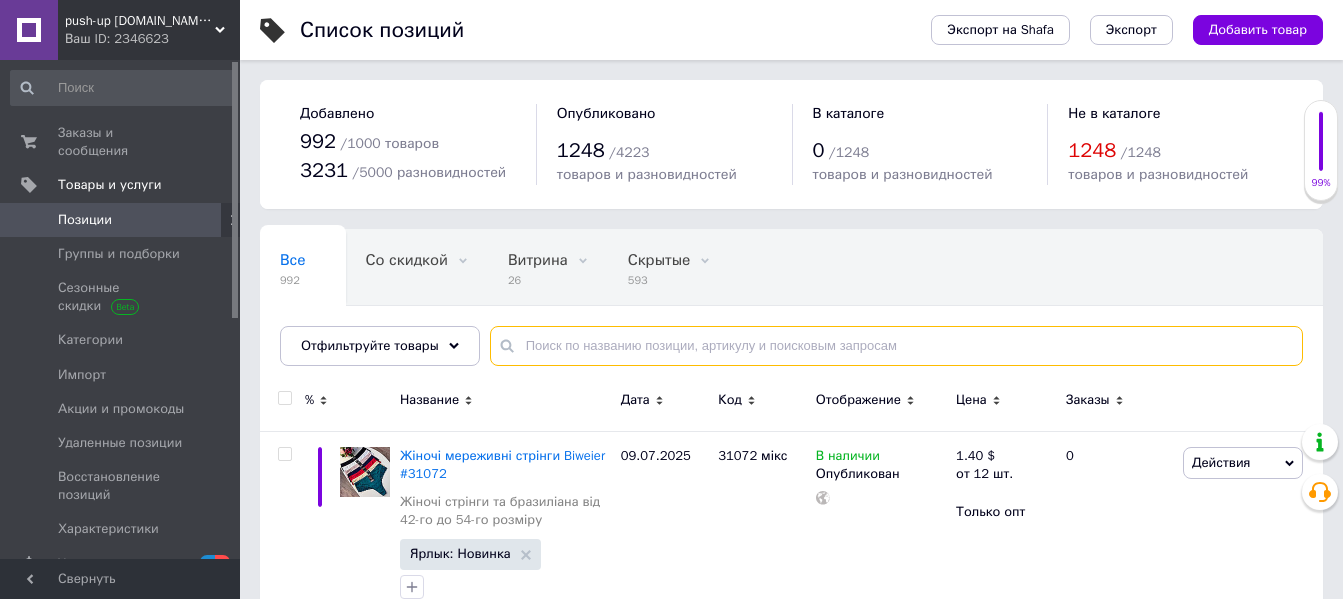 click at bounding box center [896, 346] 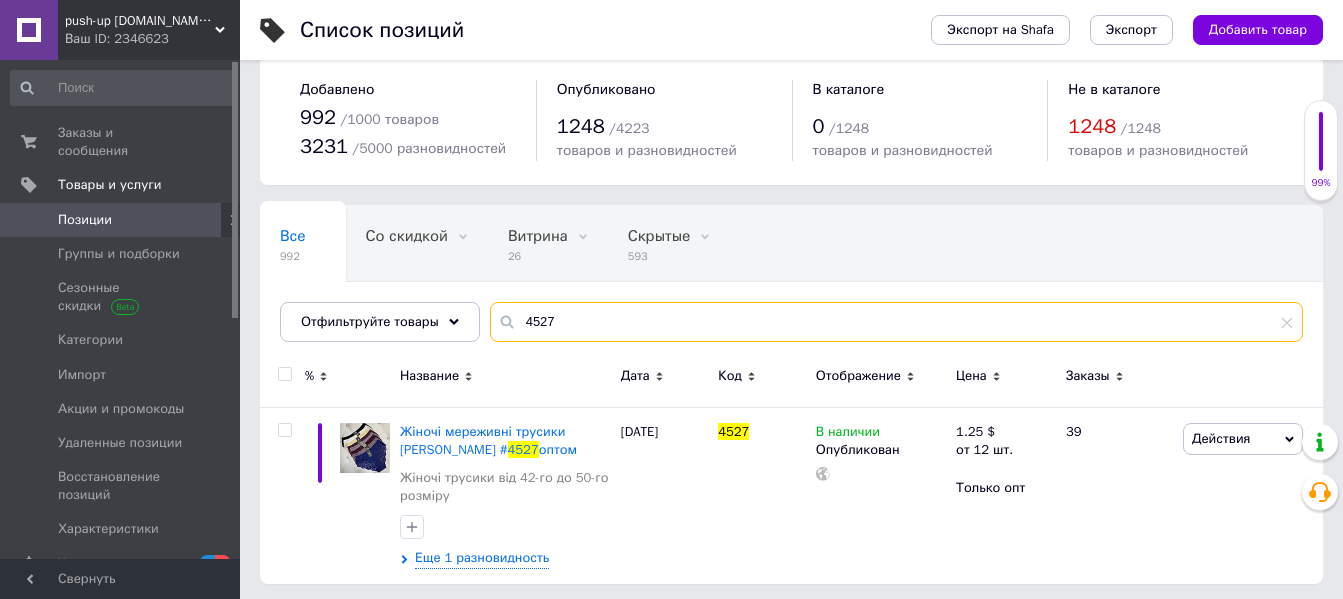 scroll, scrollTop: 29, scrollLeft: 0, axis: vertical 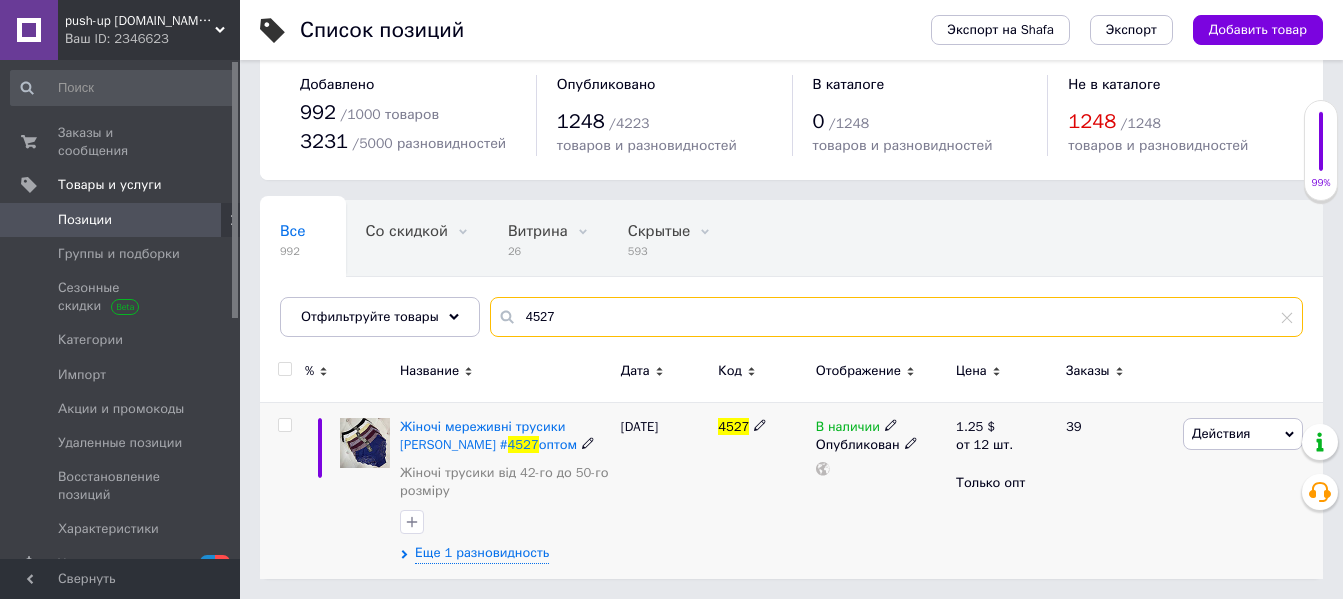 type on "4527" 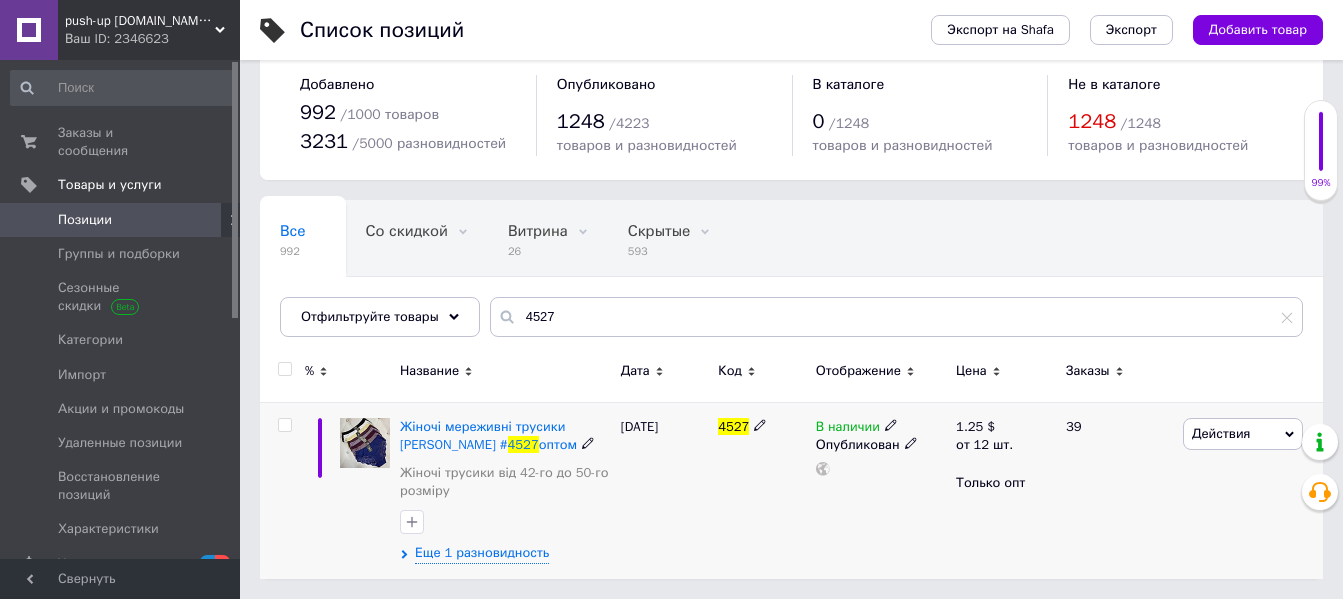 drag, startPoint x: 1256, startPoint y: 445, endPoint x: 1224, endPoint y: 476, distance: 44.553337 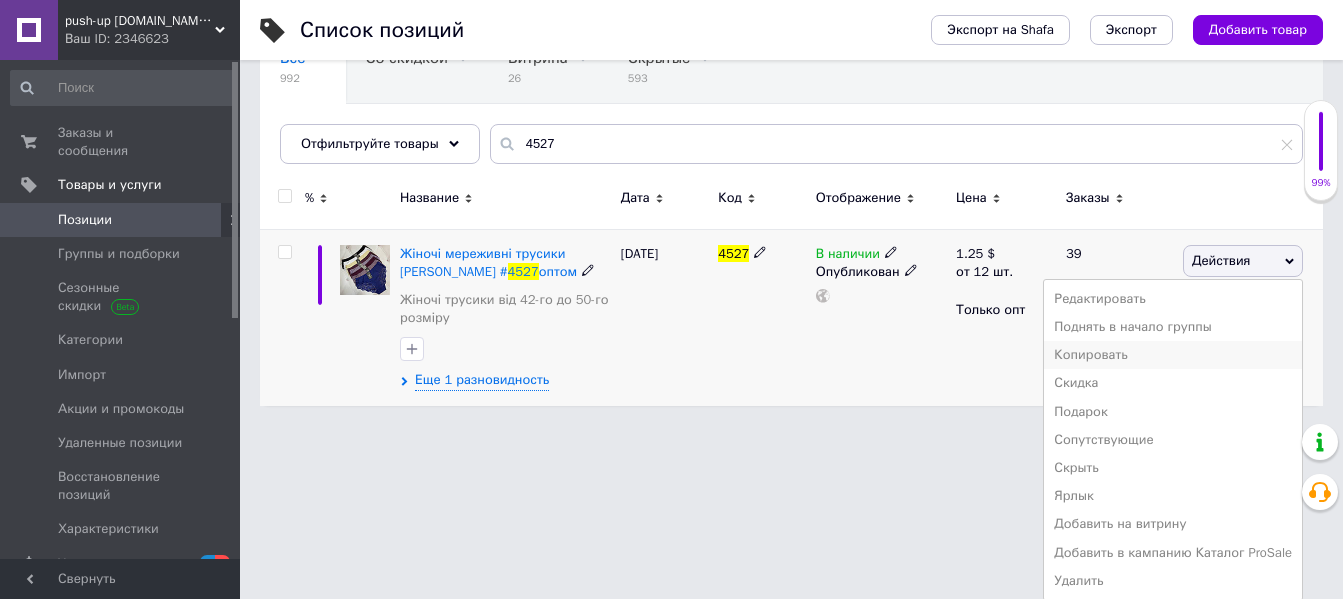 scroll, scrollTop: 204, scrollLeft: 0, axis: vertical 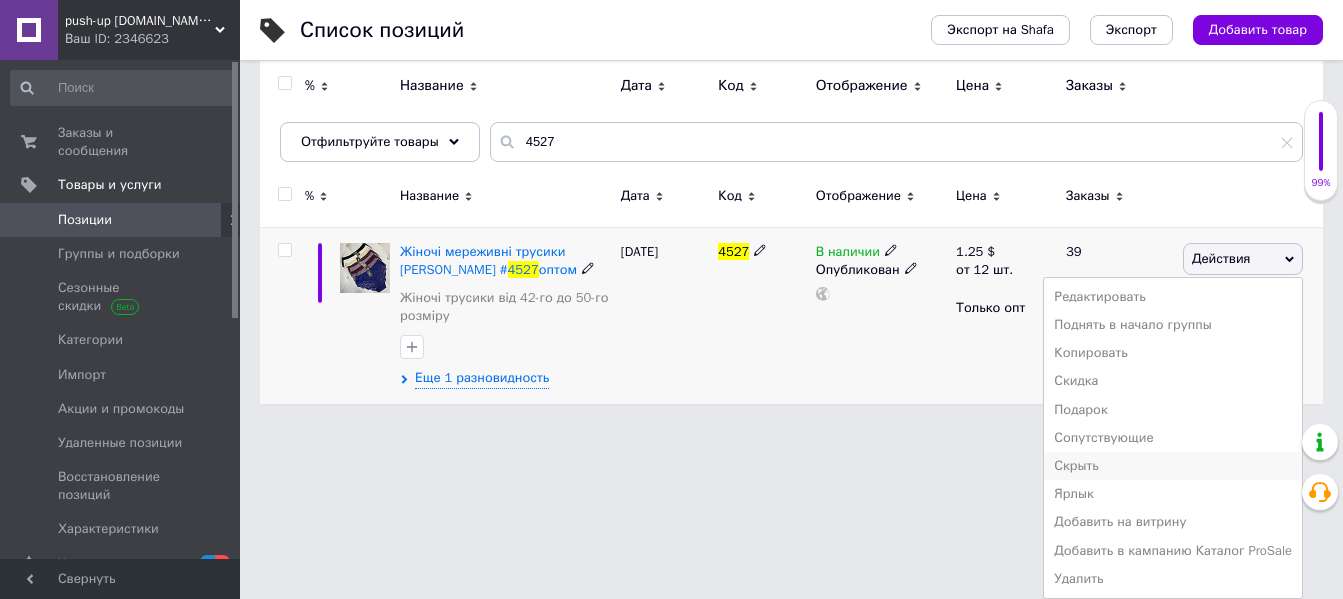 click on "Скрыть" at bounding box center [1173, 466] 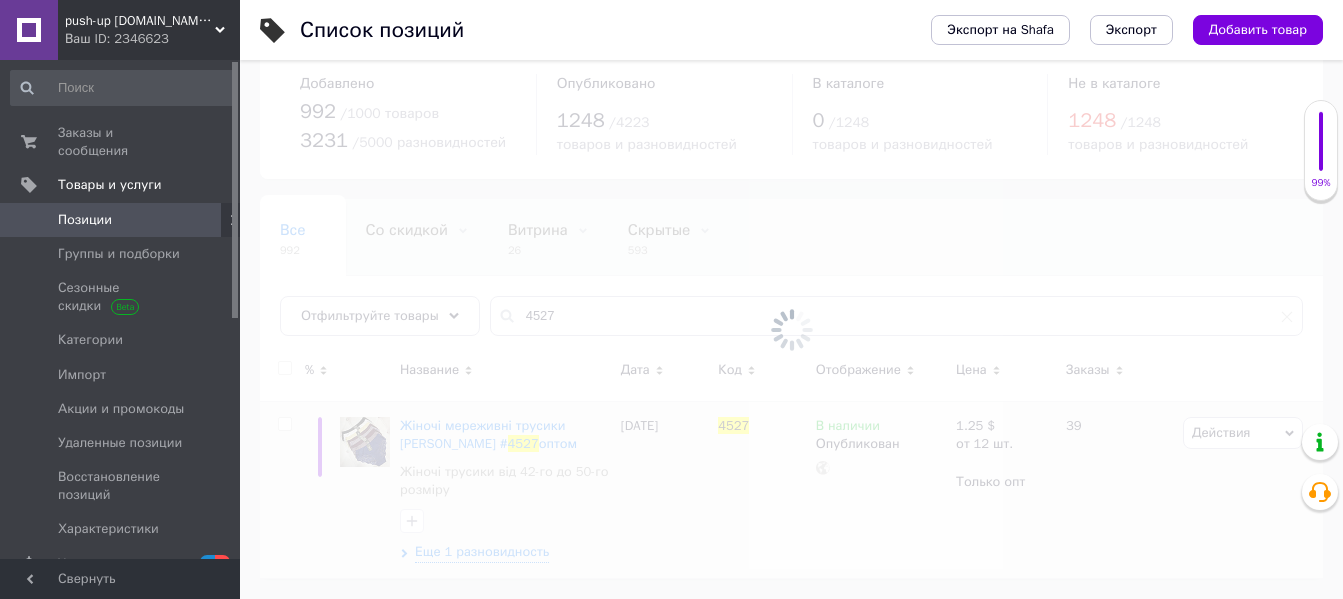 scroll, scrollTop: 29, scrollLeft: 0, axis: vertical 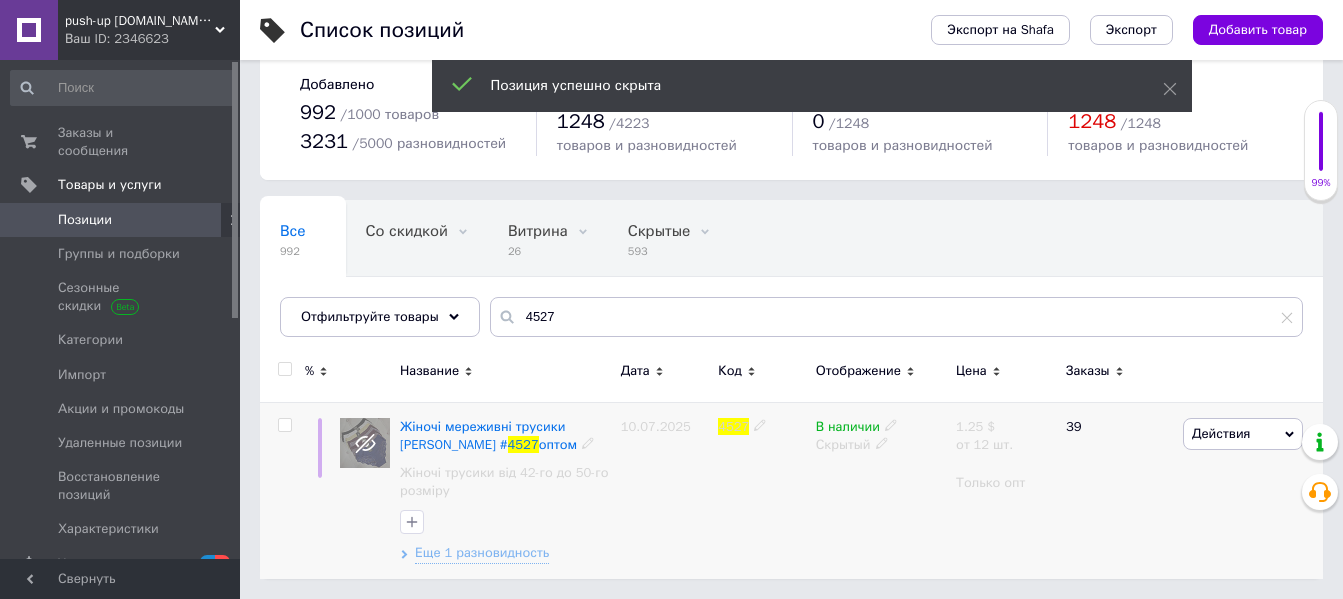 click on "Жіночі мереживні трусики ANTTIFU # 4527  оптом Жіночі трусики від 42-го до 50-го розміру  Еще 1 разновидность" at bounding box center (505, 490) 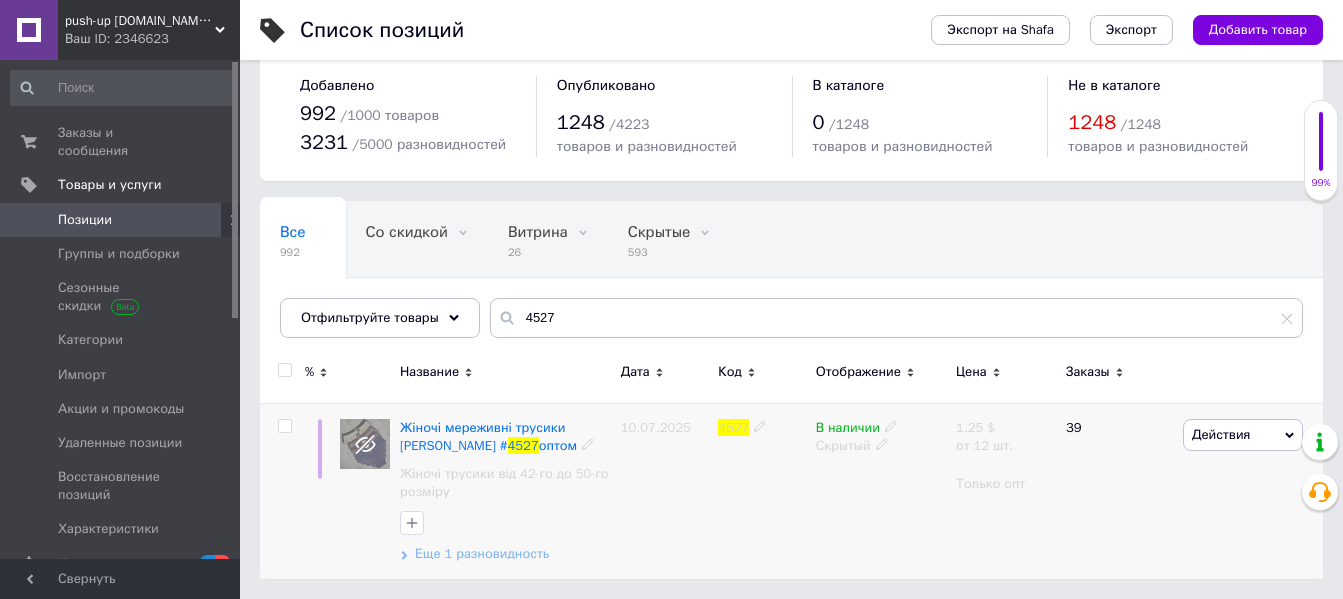 click on "Еще 1 разновидность" at bounding box center (482, 554) 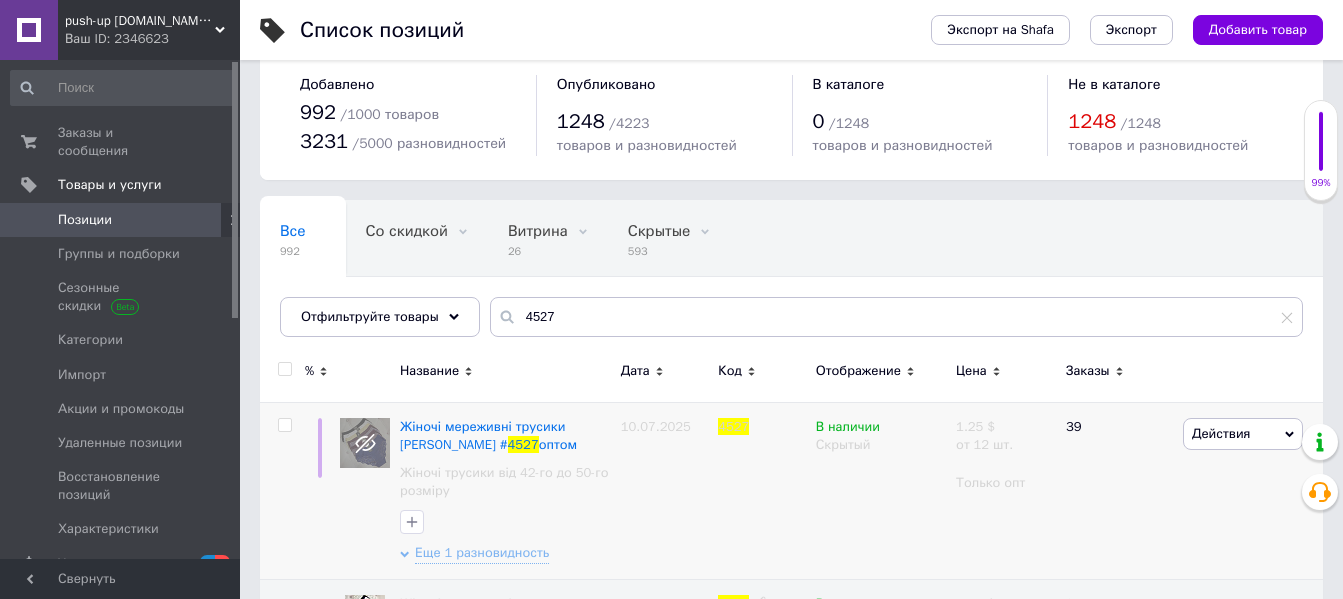 scroll, scrollTop: 142, scrollLeft: 0, axis: vertical 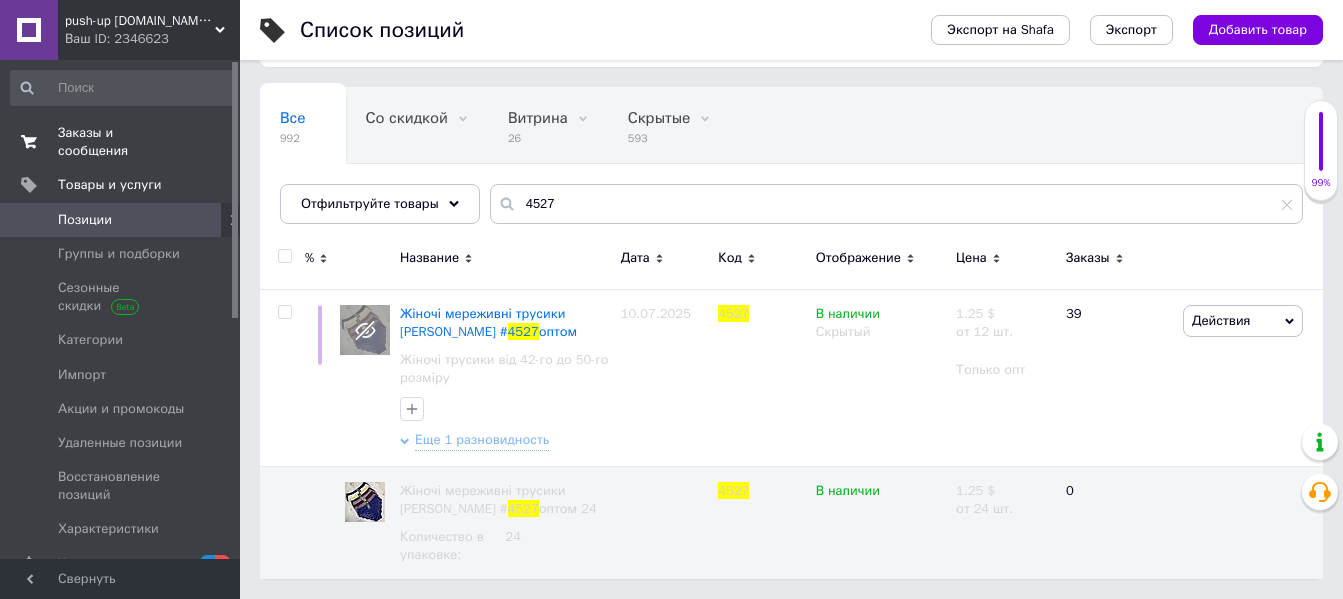 click on "Заказы и сообщения" at bounding box center (121, 142) 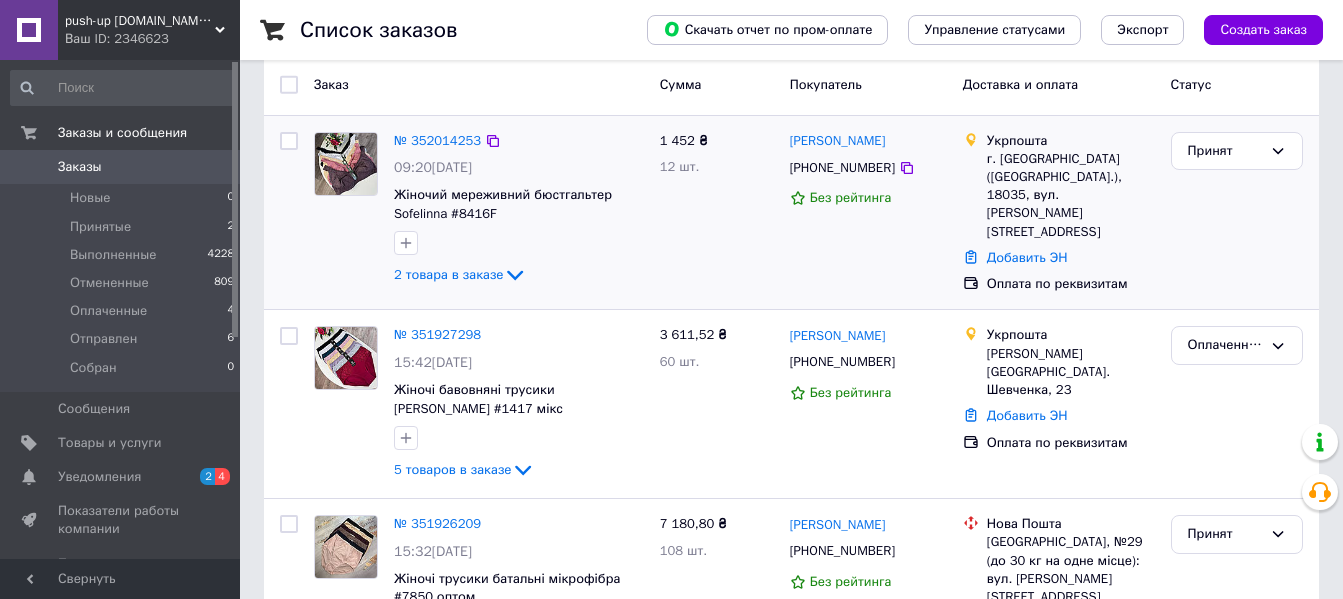 scroll, scrollTop: 200, scrollLeft: 0, axis: vertical 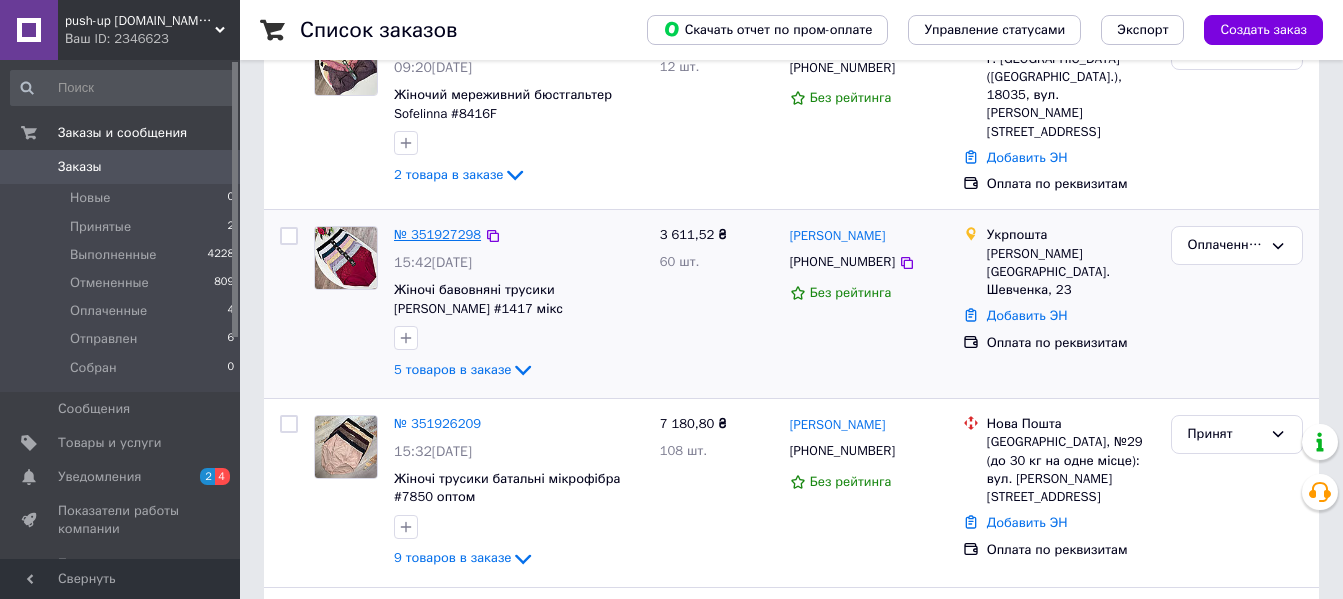 click on "№ 351927298" at bounding box center (437, 234) 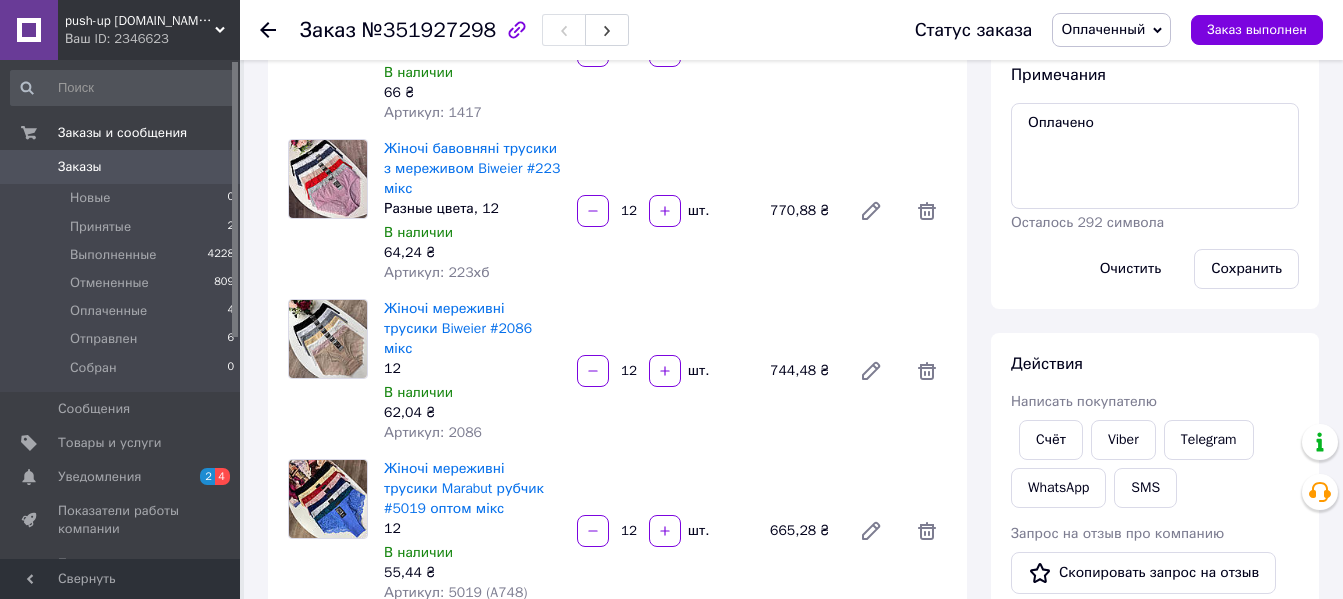 scroll, scrollTop: 418, scrollLeft: 0, axis: vertical 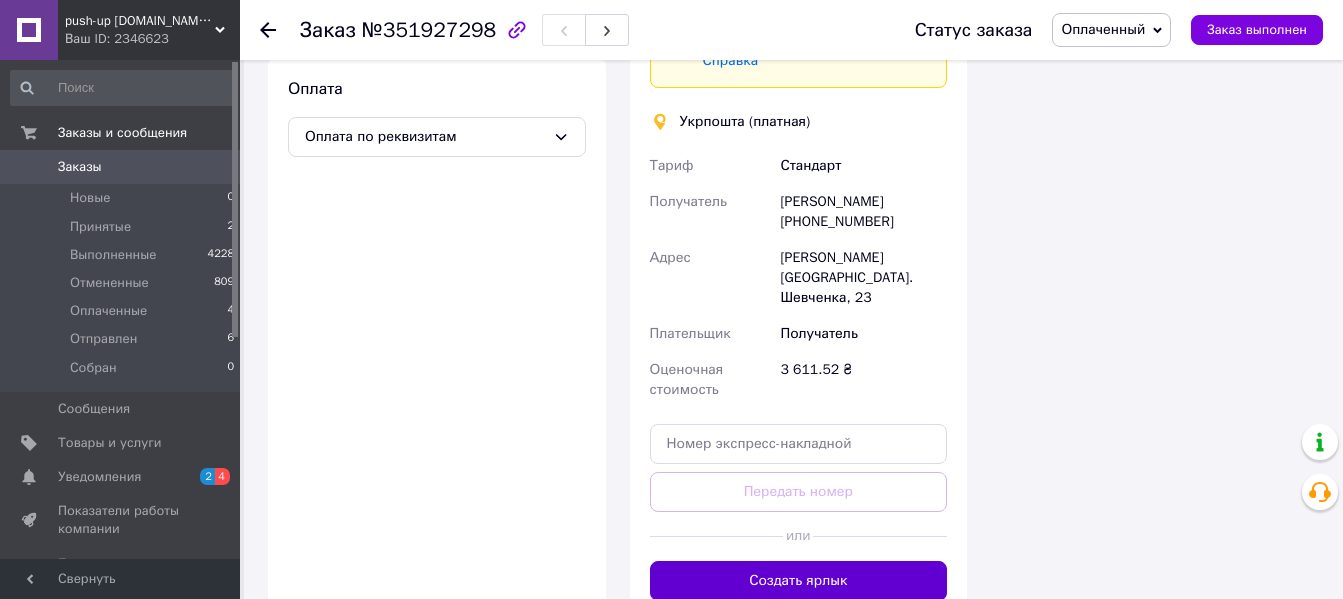 click on "Создать ярлык" at bounding box center (799, 581) 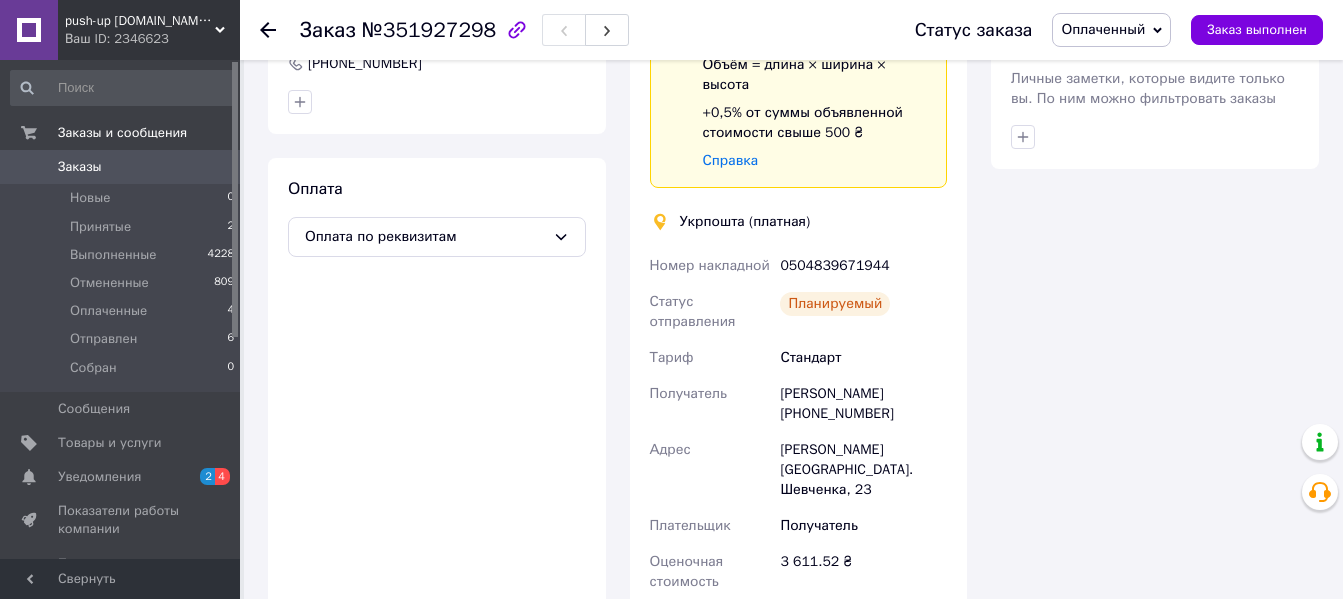 scroll, scrollTop: 1300, scrollLeft: 0, axis: vertical 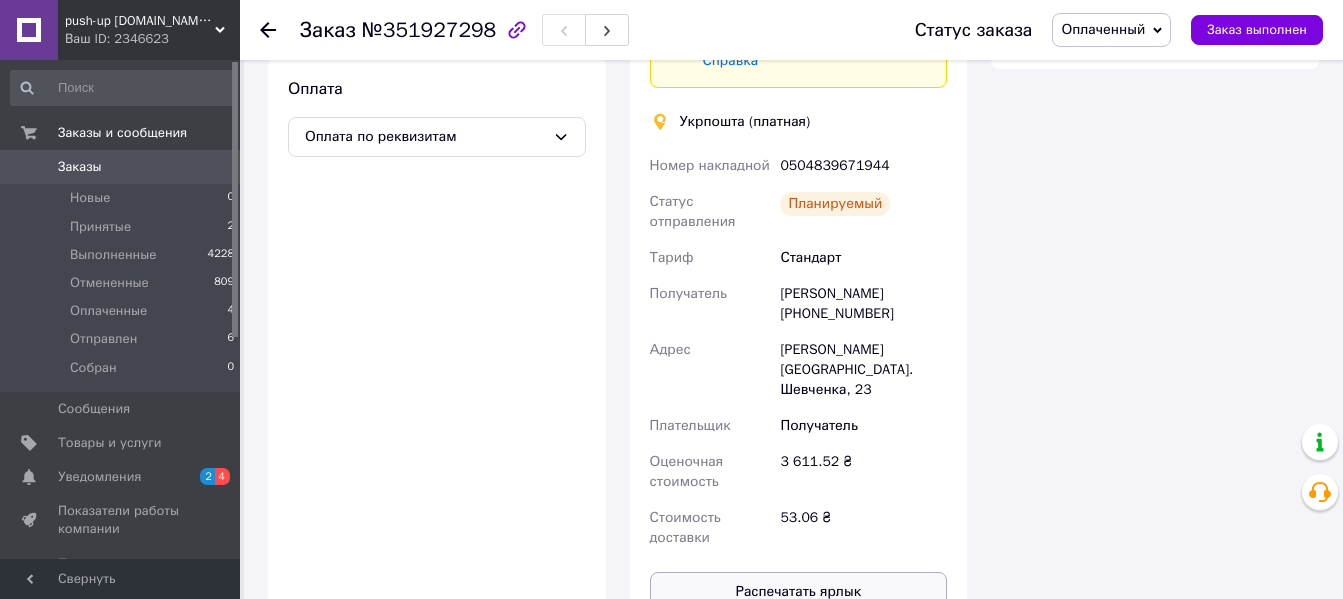 click on "Распечатать ярлык" at bounding box center [799, 592] 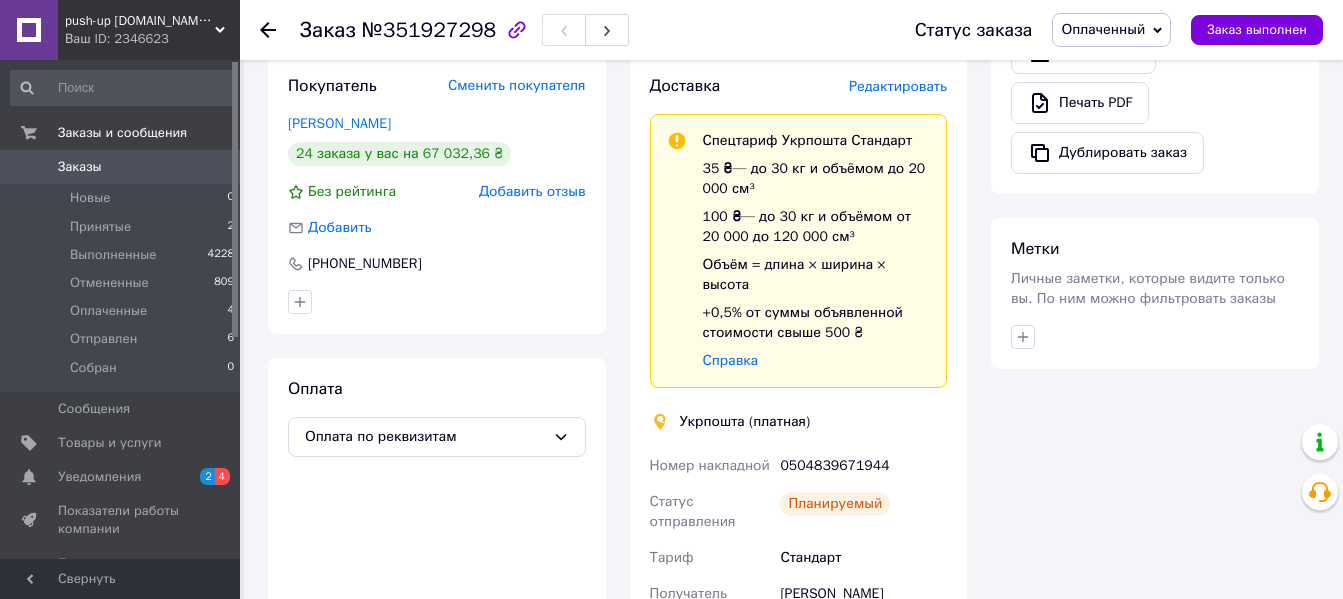 scroll, scrollTop: 900, scrollLeft: 0, axis: vertical 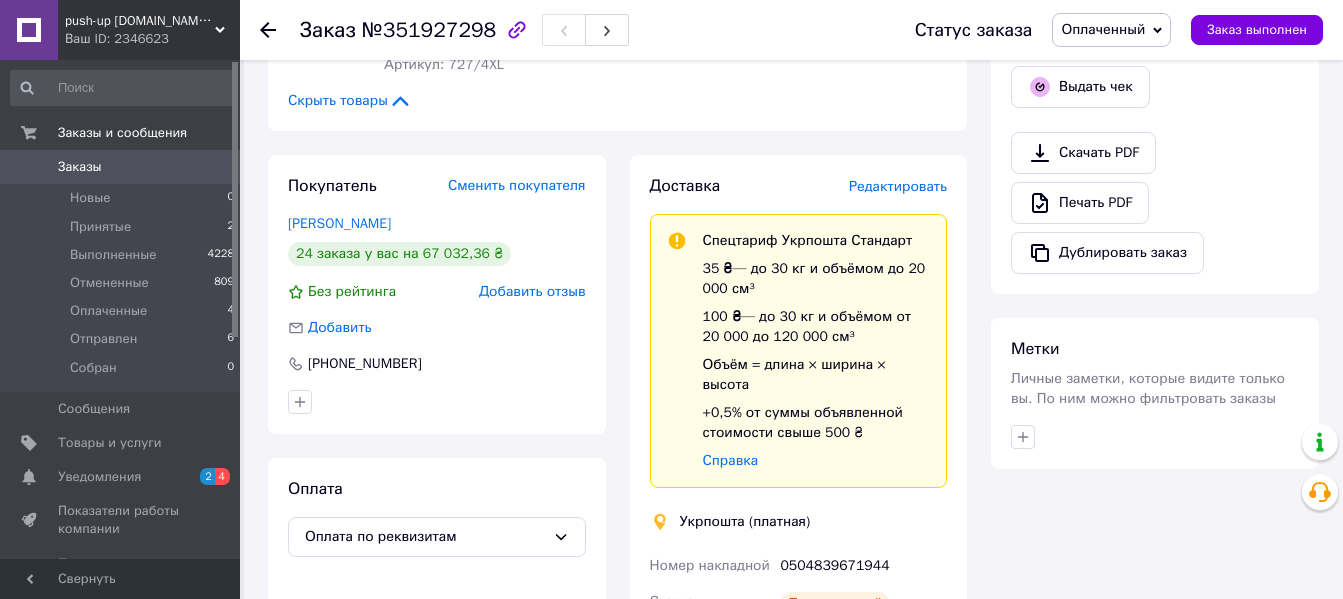 click on "Доставка Редактировать Спецтариф Укрпошта Стандарт 35 ₴  — до 30 кг и объёмом до 20 000 см³ 100 ₴  — до 30 кг и объёмом от 20 000 до 120 000 см³ Объём = длина × ширина × высота +0,5% от суммы объявленной стоимости свыше 500 ₴ Справка Укрпошта (платная) Номер накладной 0504839671944 Статус отправления Планируемый Тариф Стандарт Получатель Валентина Євтушенко +380970600688 Адрес Яготин, 07701, вул. Шевченка, 23 Плательщик Получатель Оценочная стоимость 3 611.52 ₴ Стоимость доставки 53.06 ₴ Распечатать ярлык" at bounding box center (799, 593) 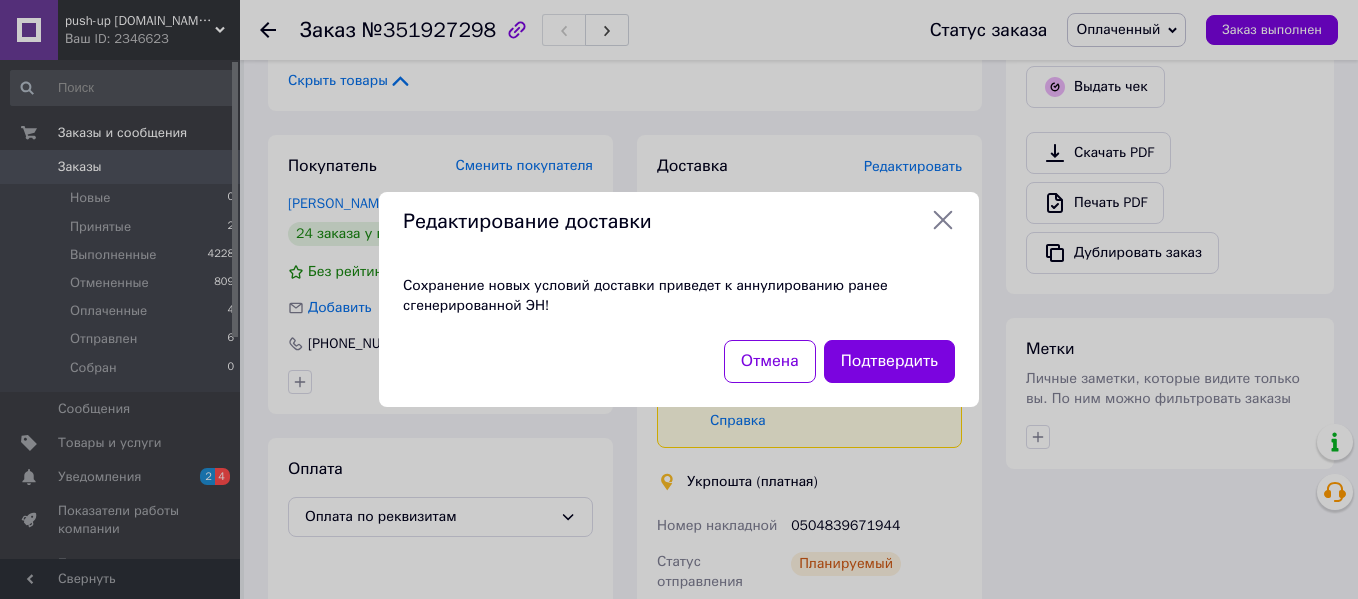 click 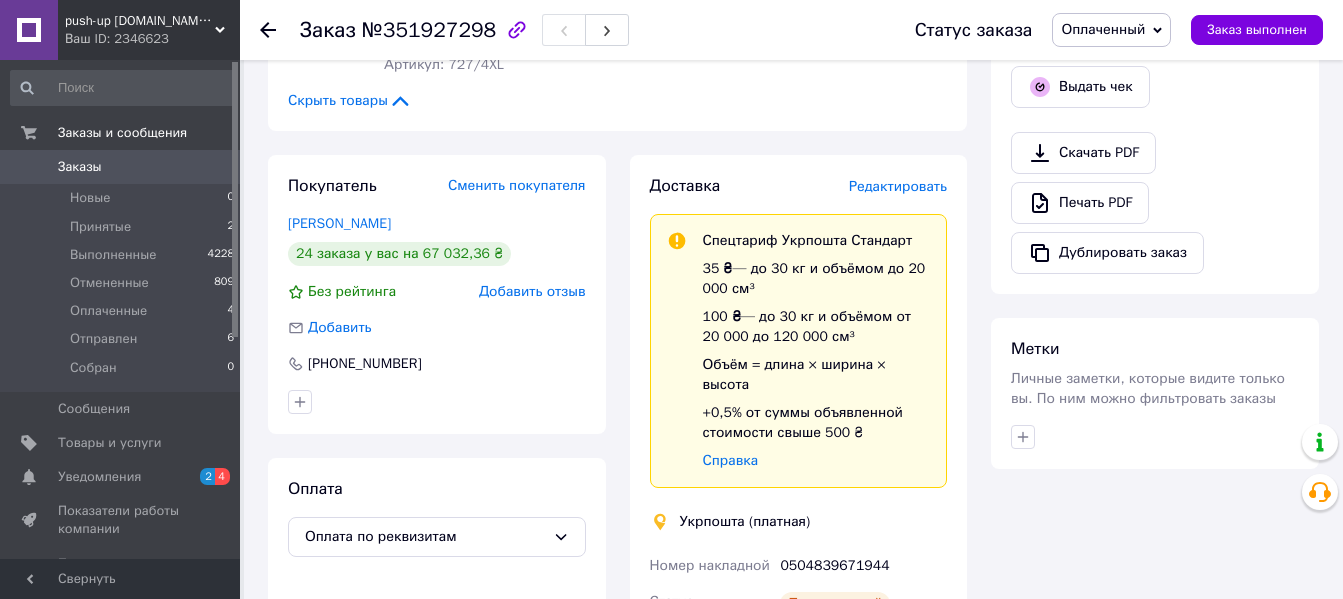 click on "0" at bounding box center [212, 167] 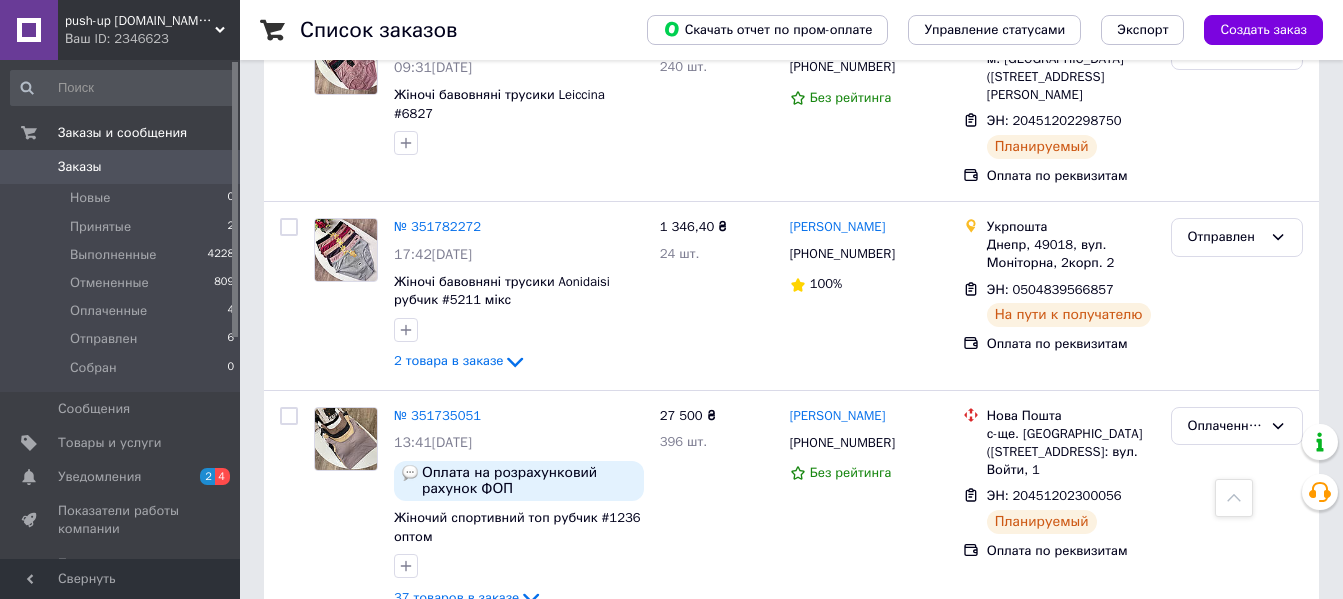 scroll, scrollTop: 1000, scrollLeft: 0, axis: vertical 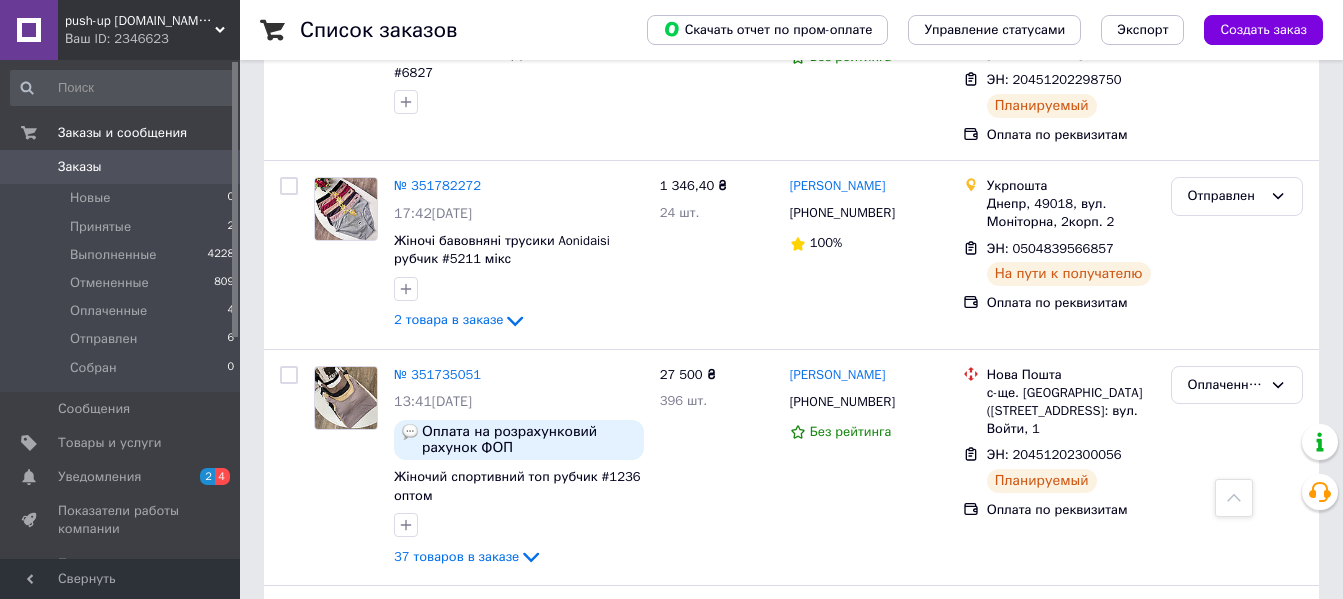 click on "push-up shop.com.ua Оптовий інтернет-магазин жіночої білизни! Ваш ID: 2346623" at bounding box center (149, 30) 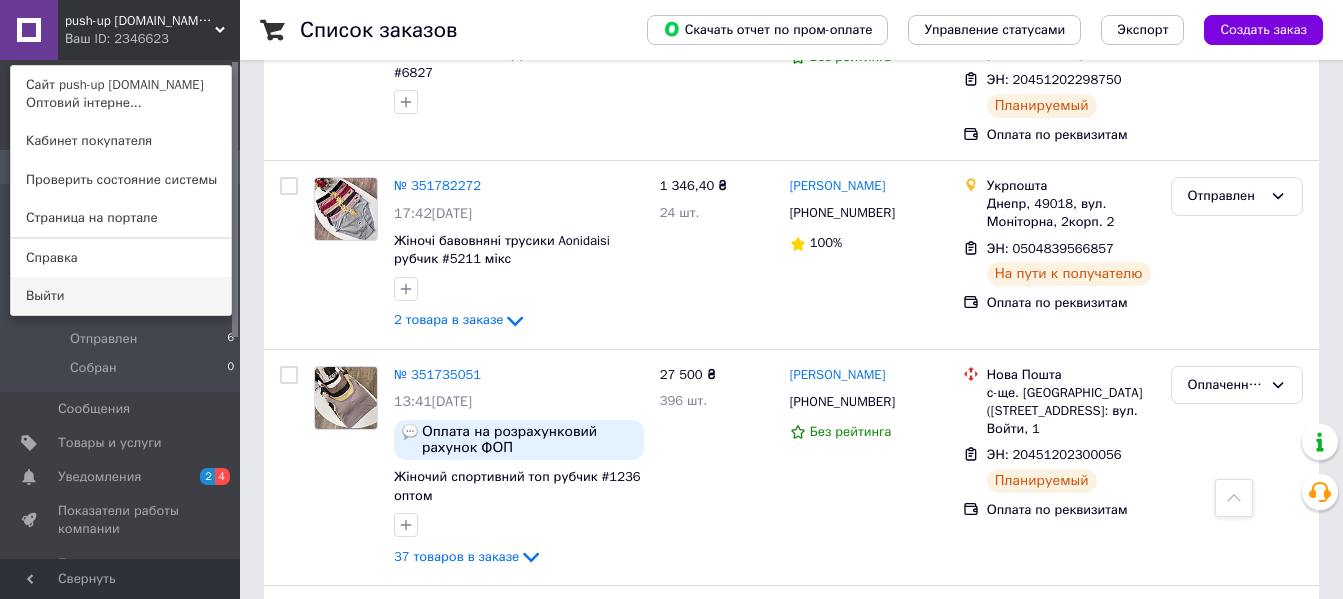 click on "Выйти" at bounding box center (121, 296) 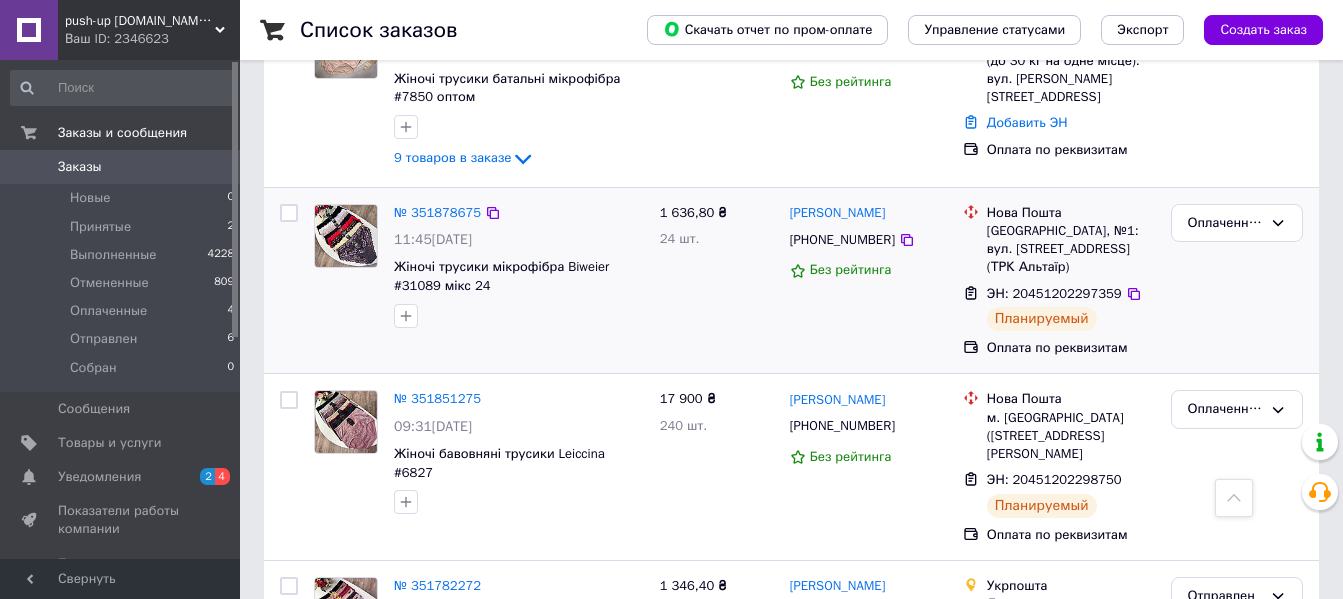 scroll, scrollTop: 400, scrollLeft: 0, axis: vertical 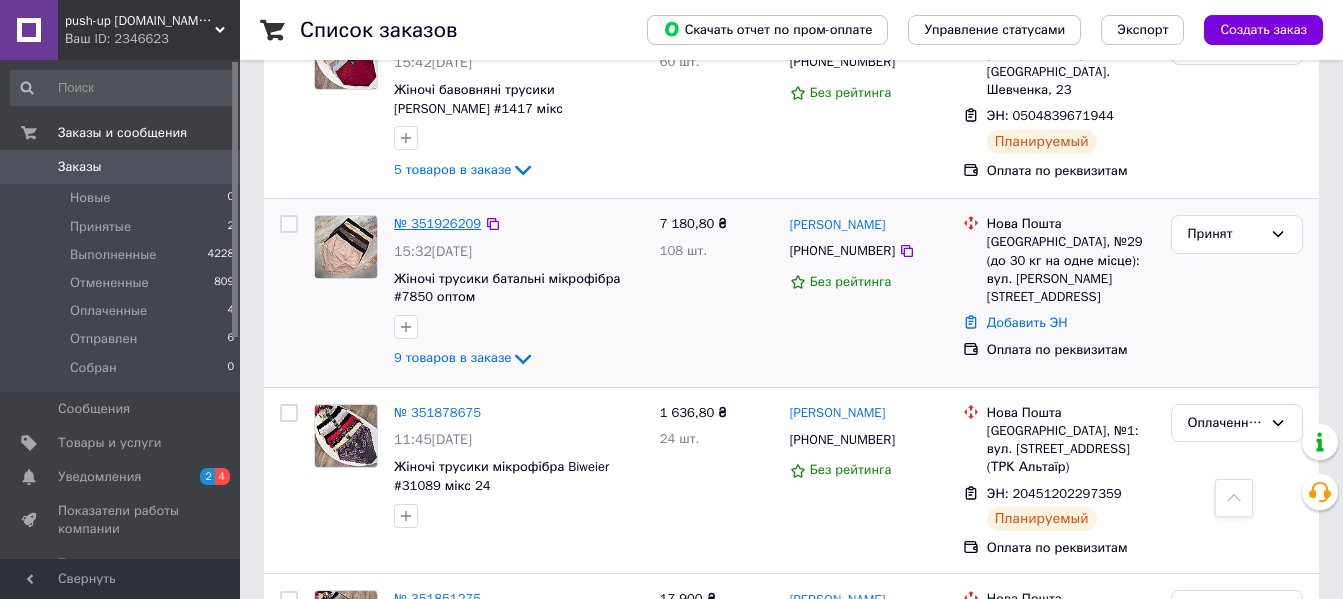 click on "№ 351926209" at bounding box center [437, 223] 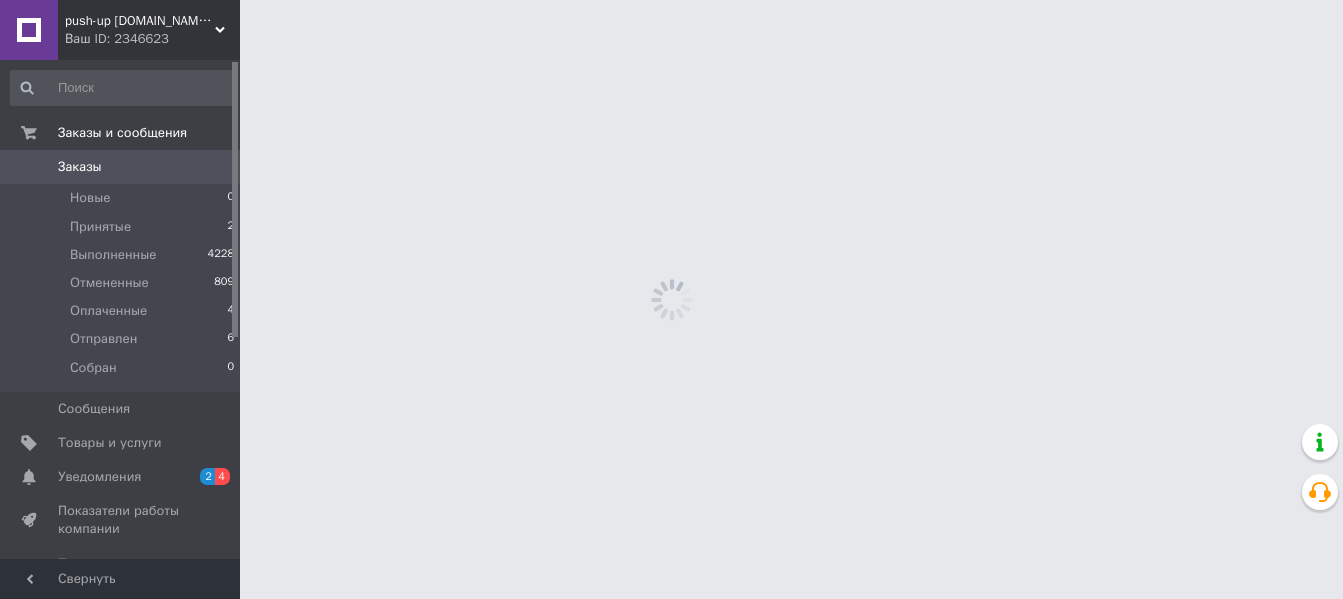 scroll, scrollTop: 0, scrollLeft: 0, axis: both 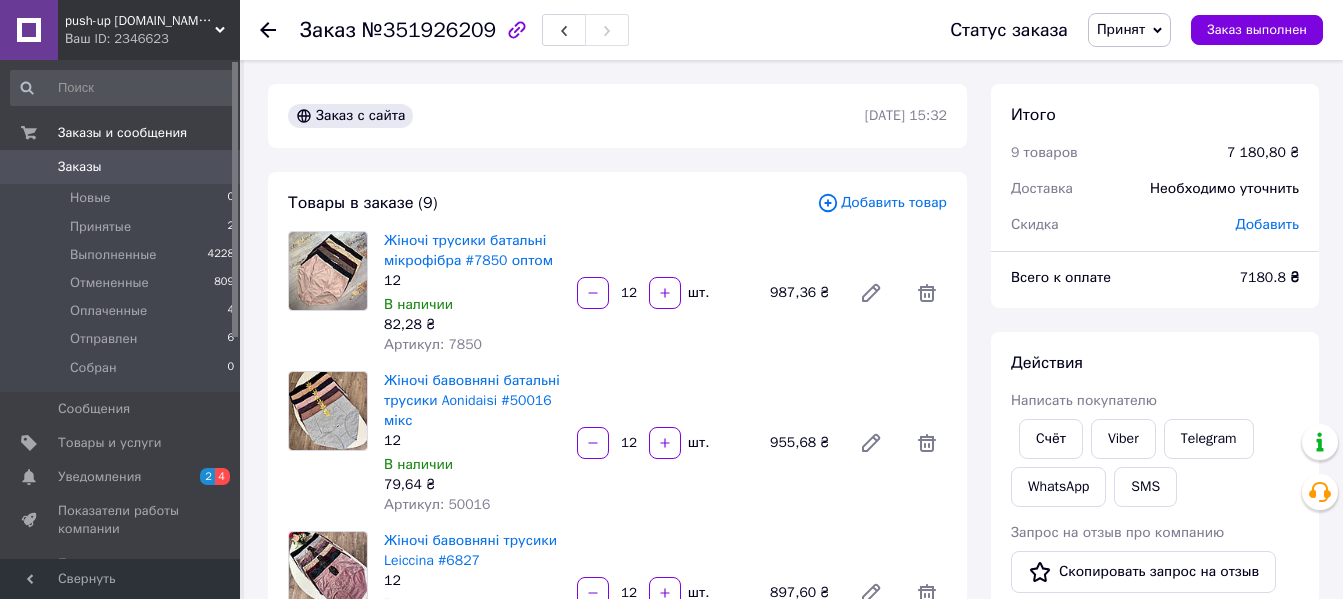click 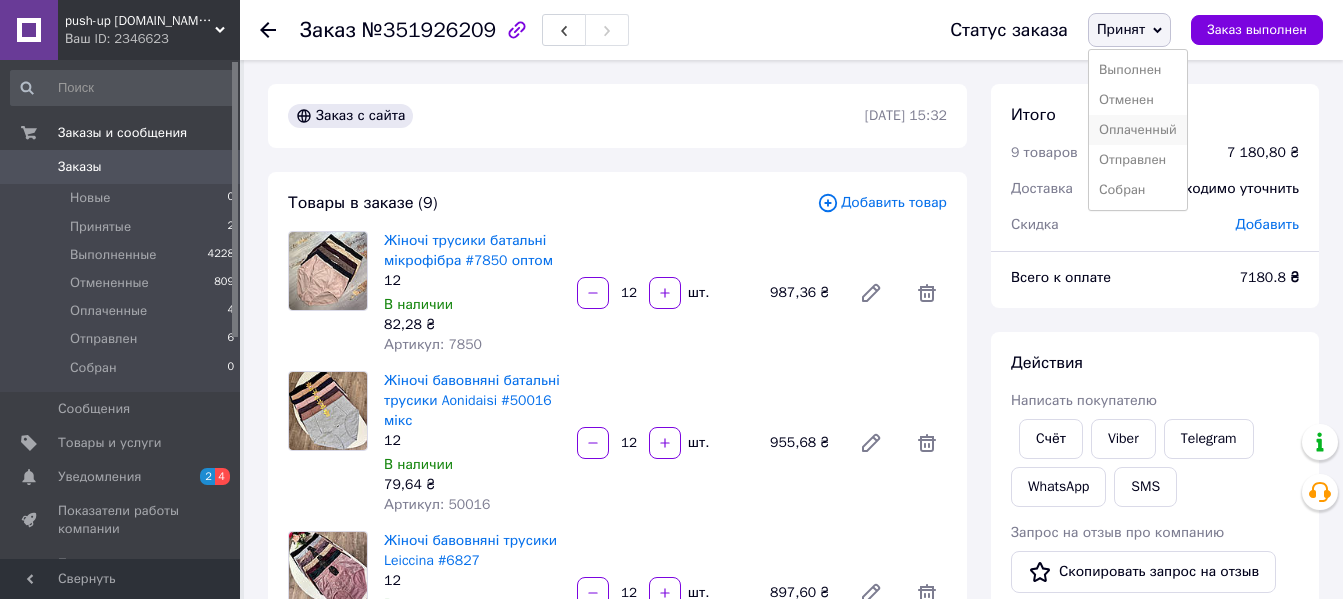 click on "Оплаченный" at bounding box center (1138, 130) 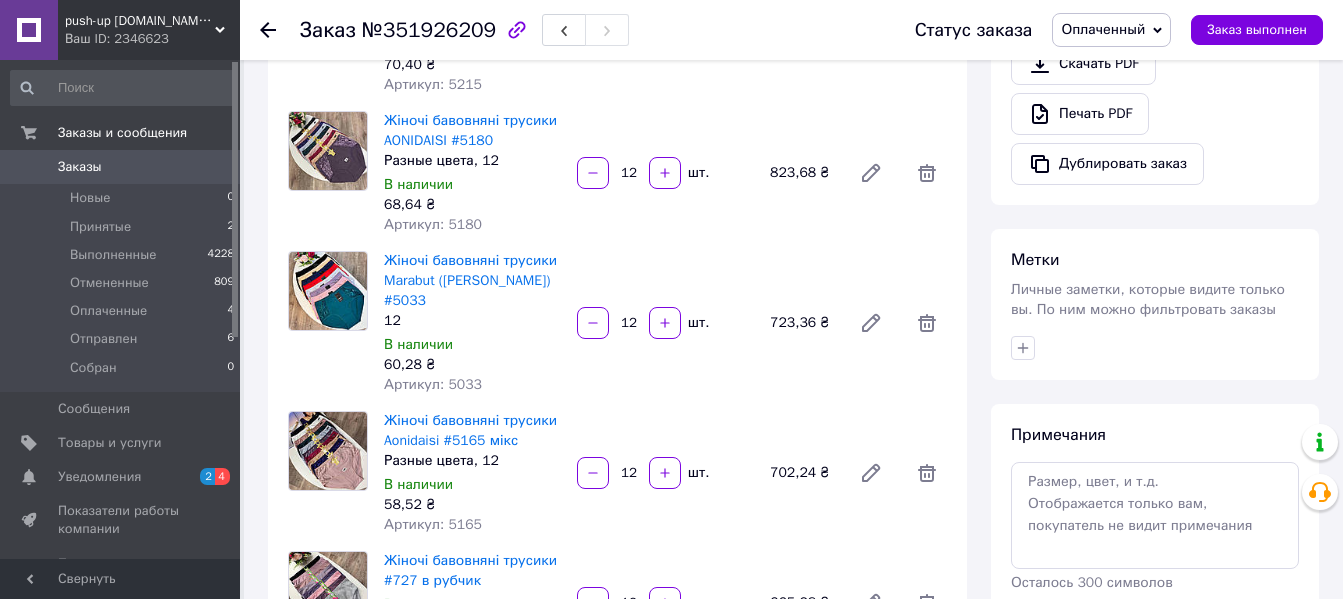 scroll, scrollTop: 500, scrollLeft: 0, axis: vertical 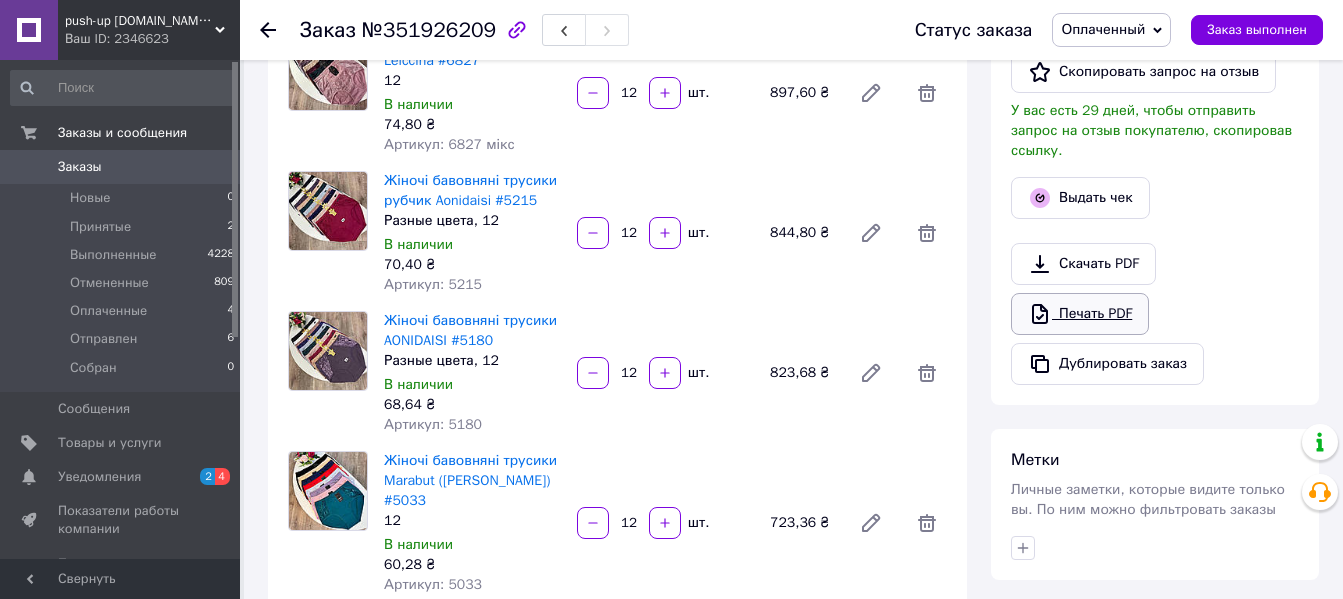 click on "Печать PDF" at bounding box center (1080, 314) 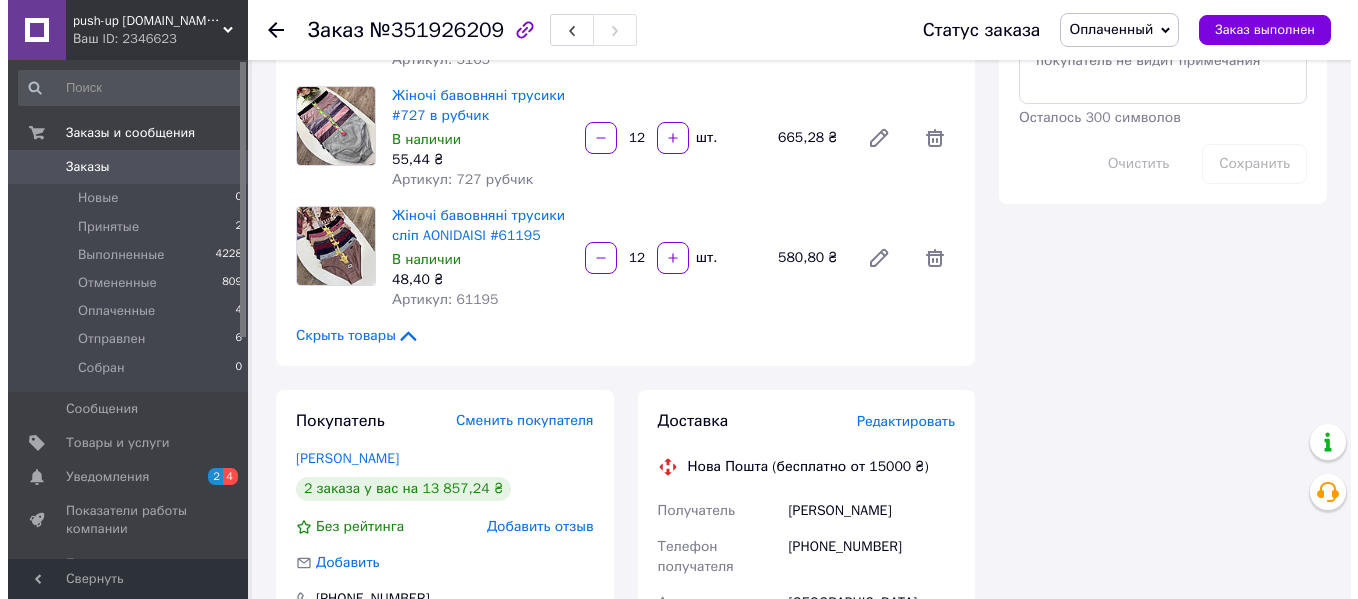 scroll, scrollTop: 1200, scrollLeft: 0, axis: vertical 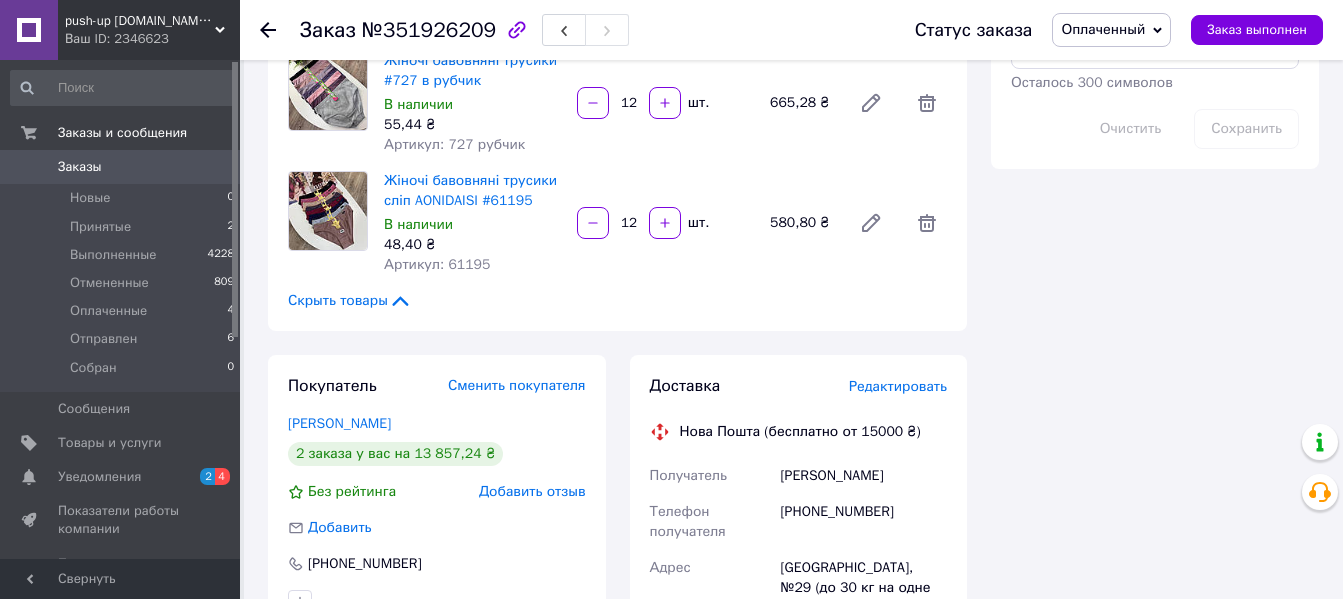 click on "Редактировать" at bounding box center [898, 386] 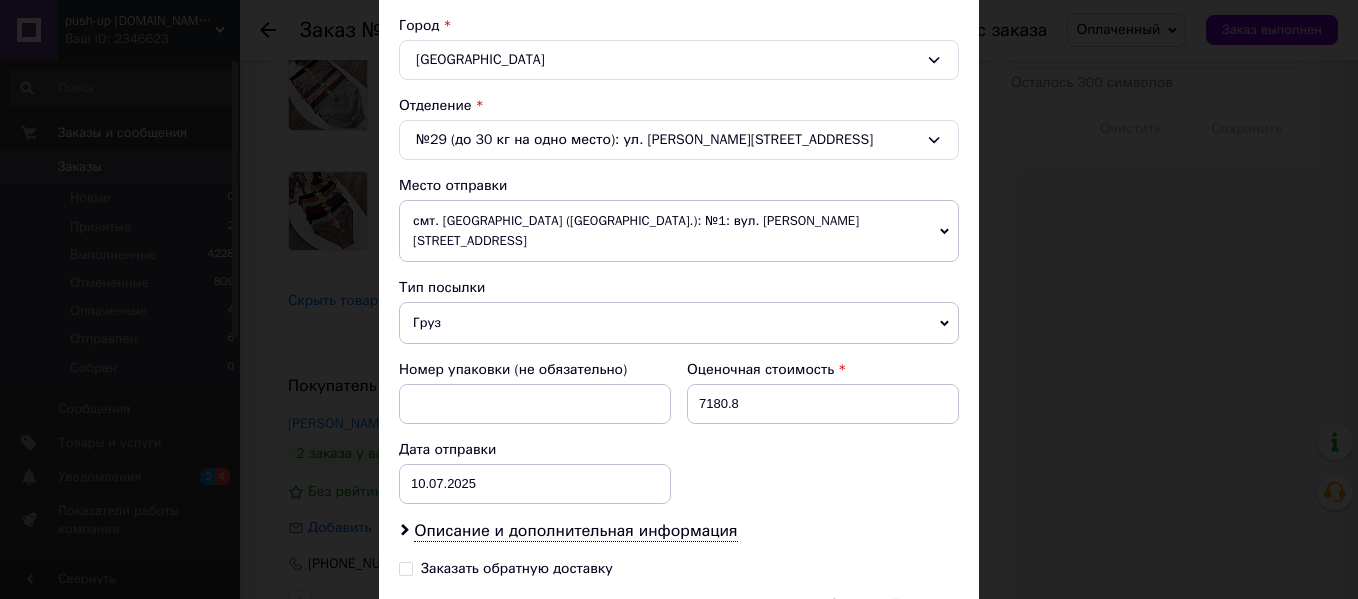 scroll, scrollTop: 600, scrollLeft: 0, axis: vertical 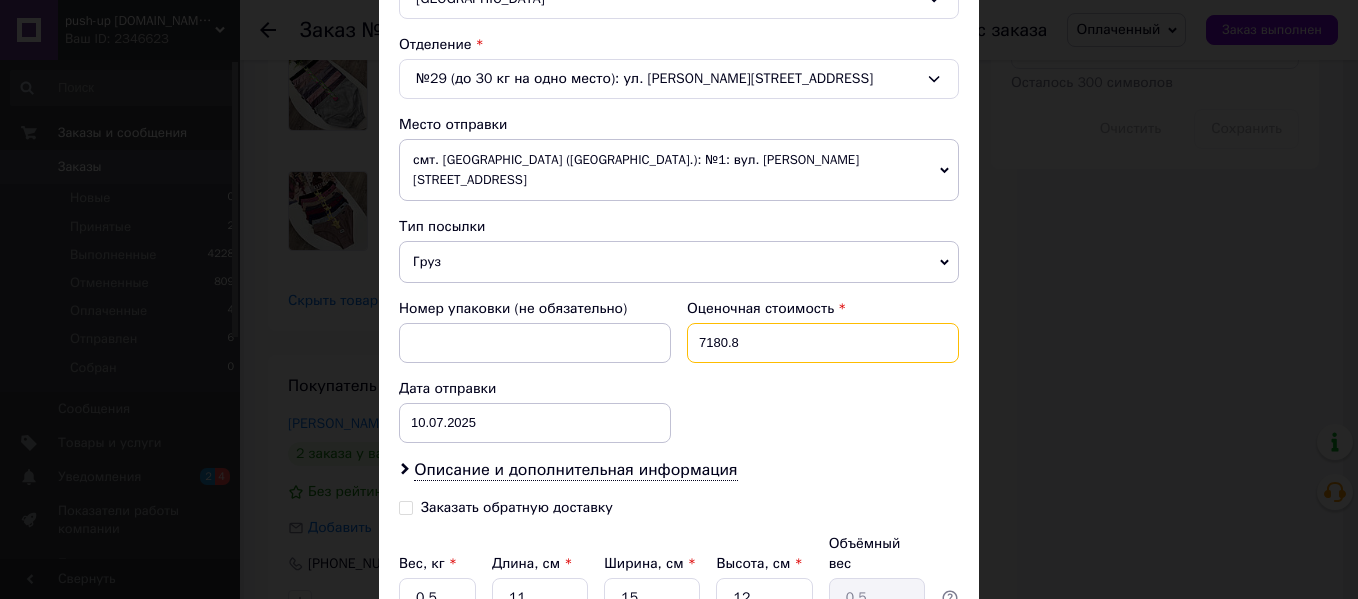 drag, startPoint x: 758, startPoint y: 319, endPoint x: 695, endPoint y: 323, distance: 63.126858 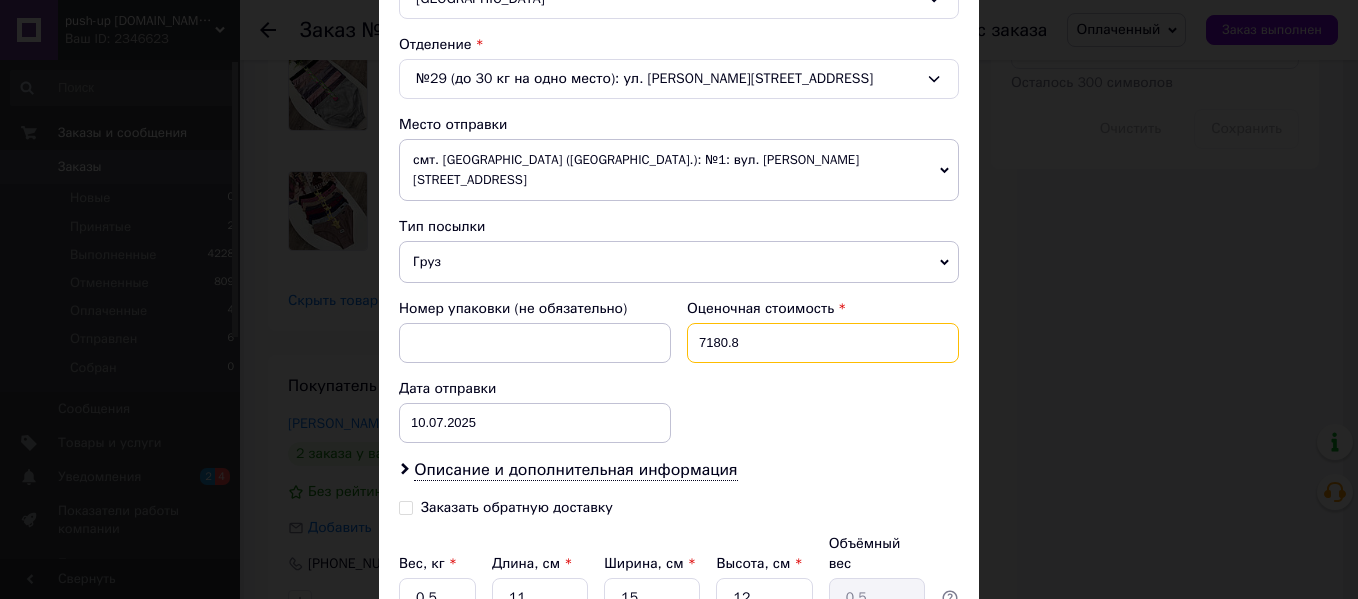 click on "7180.8" at bounding box center [823, 343] 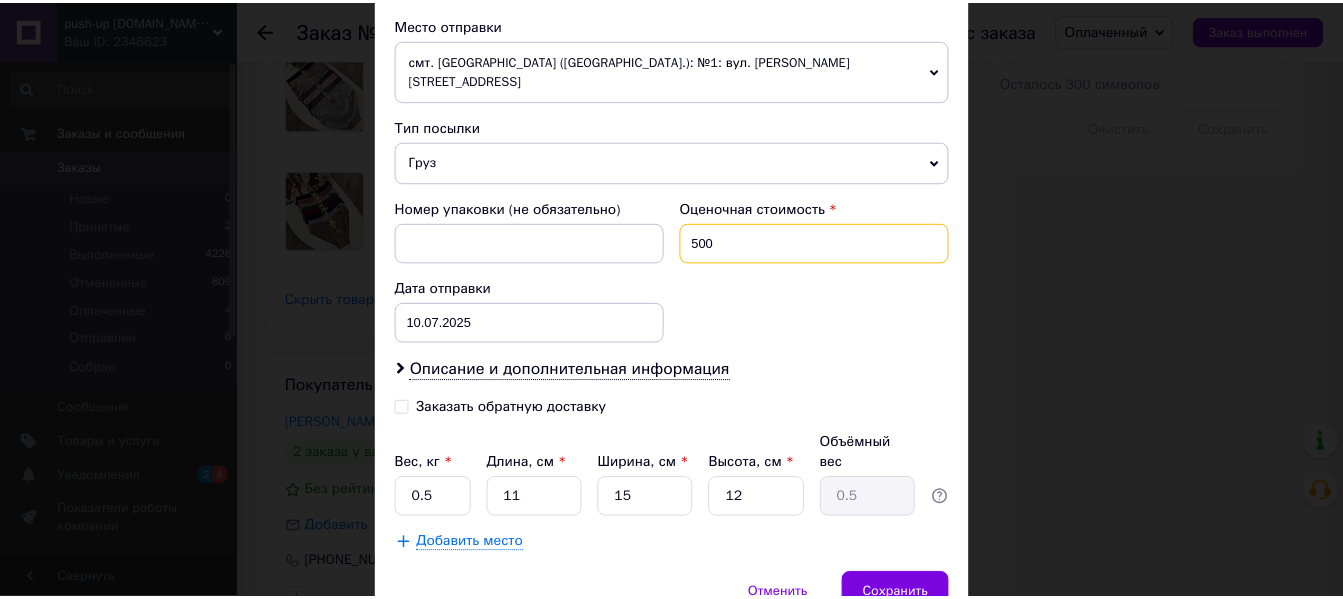 scroll, scrollTop: 765, scrollLeft: 0, axis: vertical 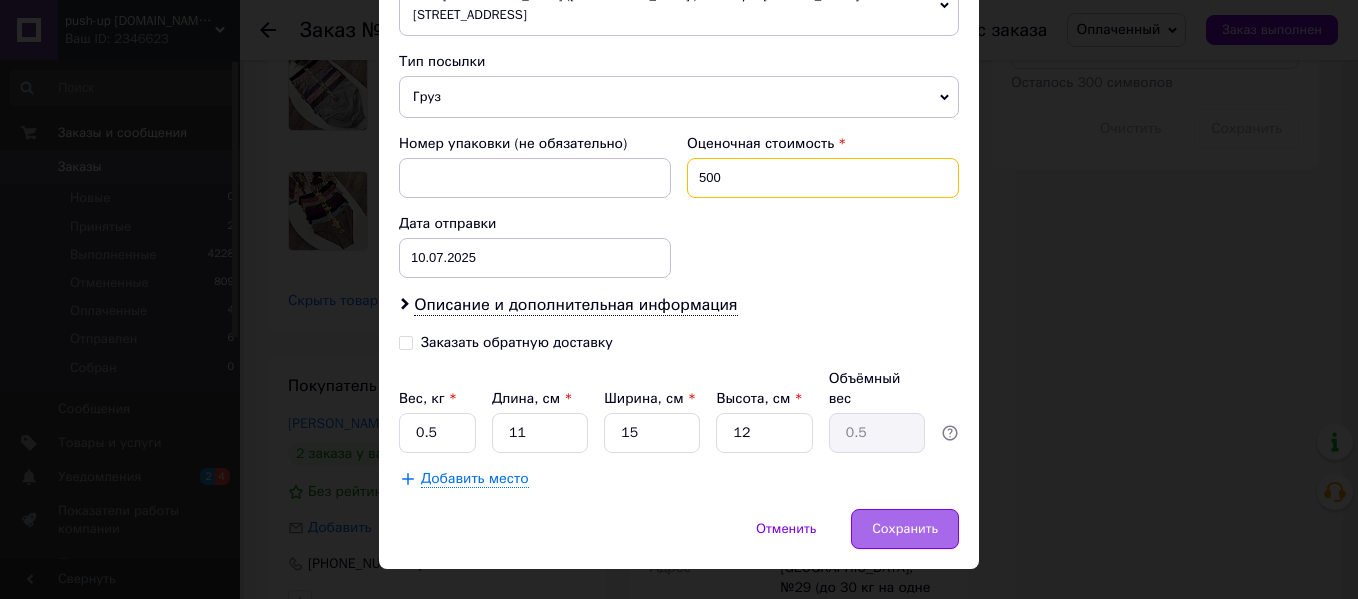 type on "500" 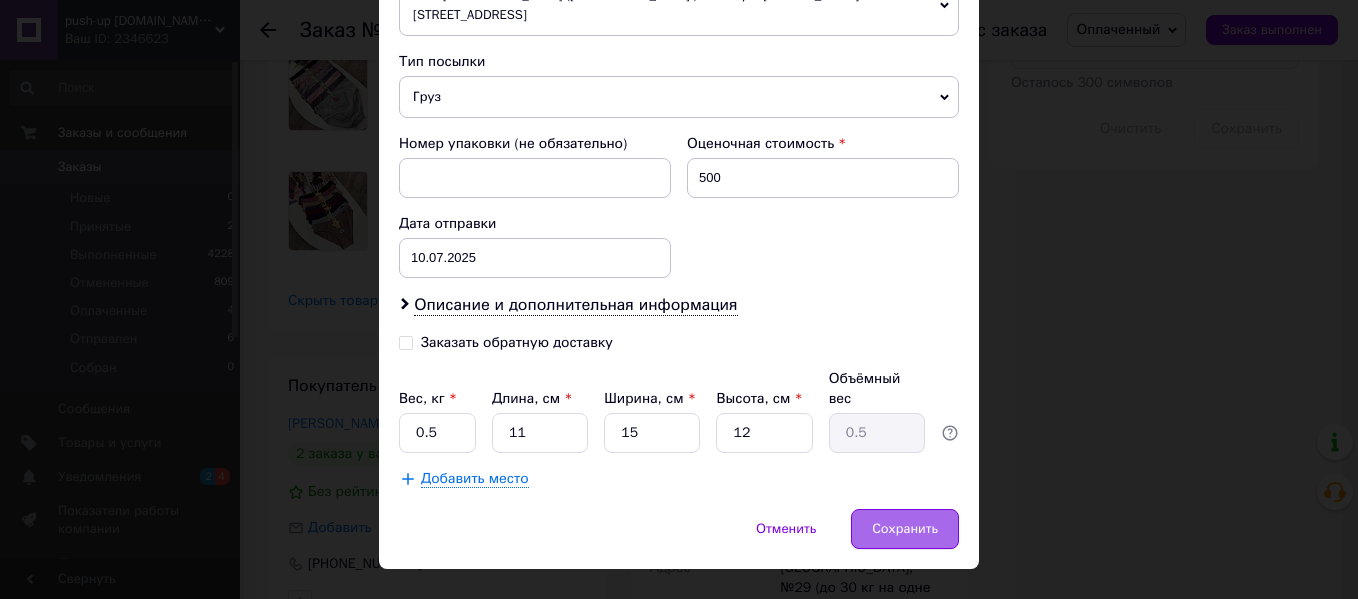 click on "Сохранить" at bounding box center [905, 529] 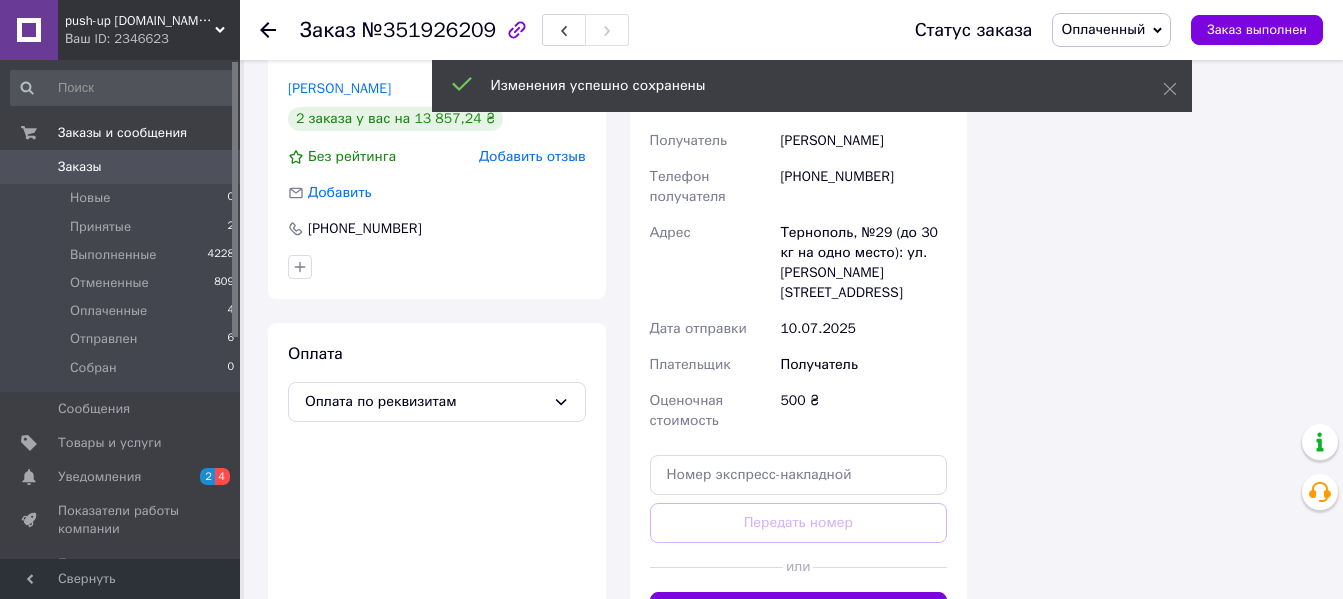scroll, scrollTop: 1600, scrollLeft: 0, axis: vertical 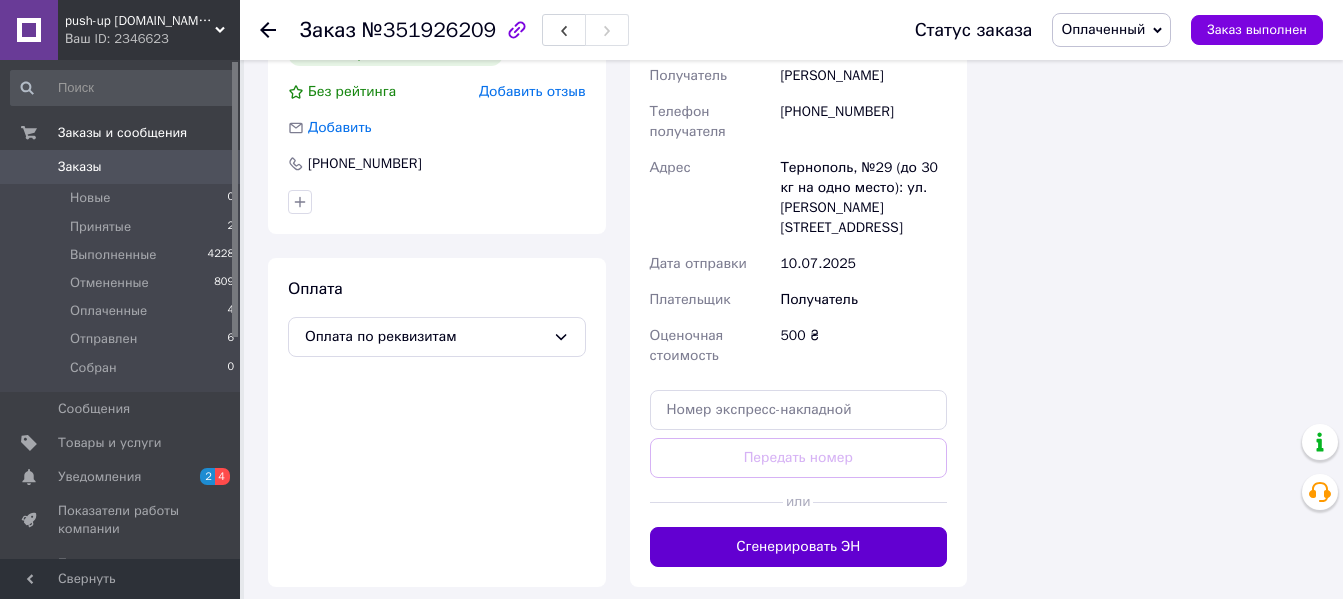 click on "Сгенерировать ЭН" at bounding box center (799, 547) 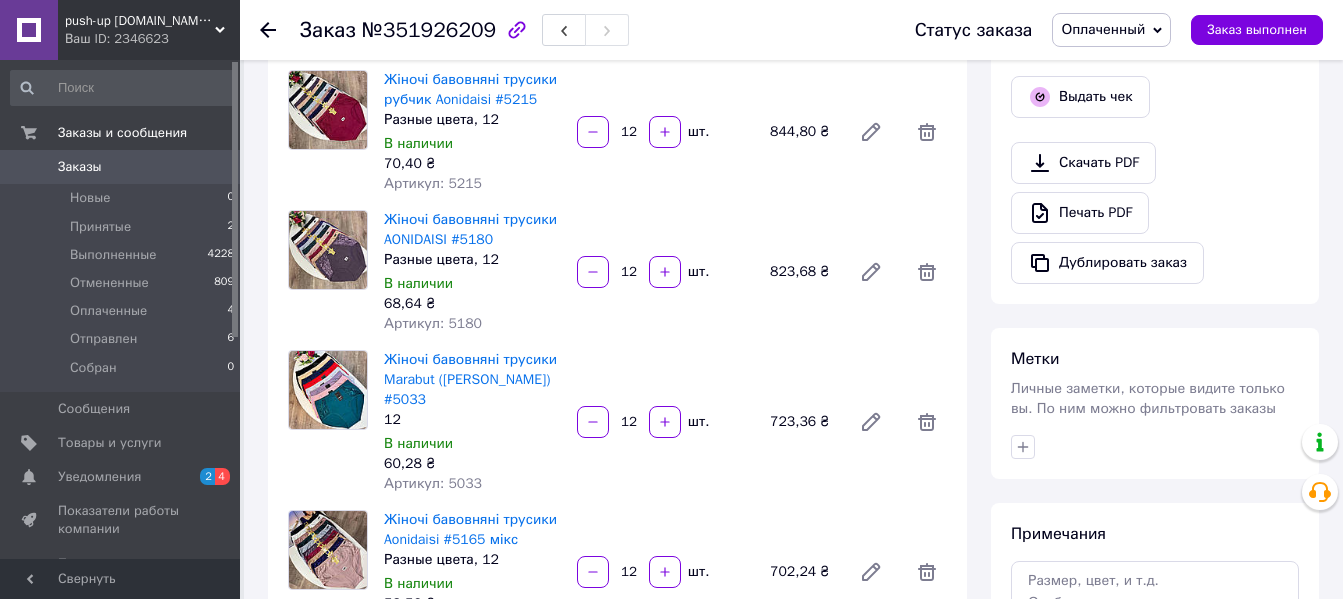 scroll, scrollTop: 600, scrollLeft: 0, axis: vertical 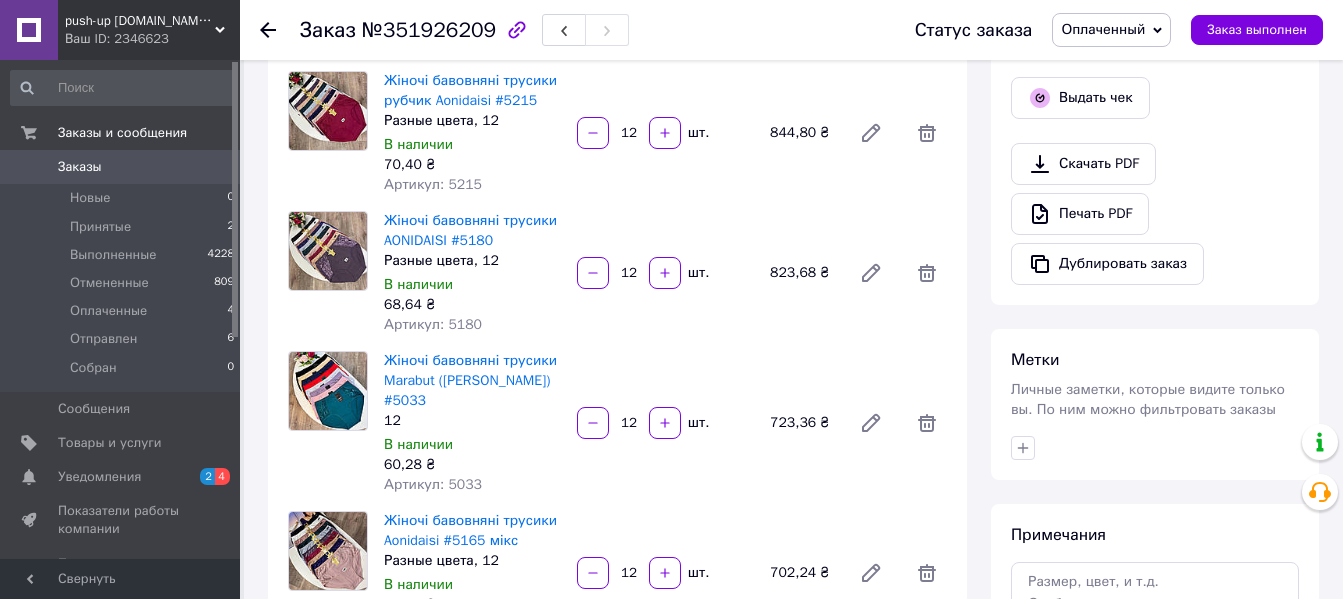 click on "0" at bounding box center [212, 167] 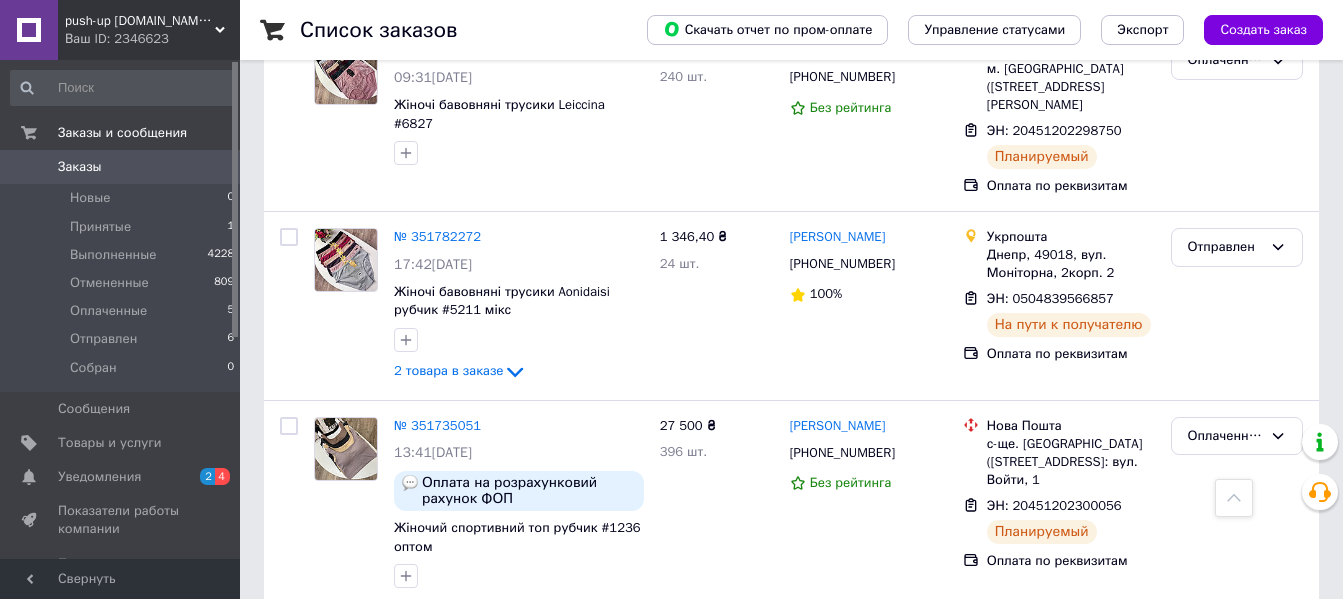 scroll, scrollTop: 1000, scrollLeft: 0, axis: vertical 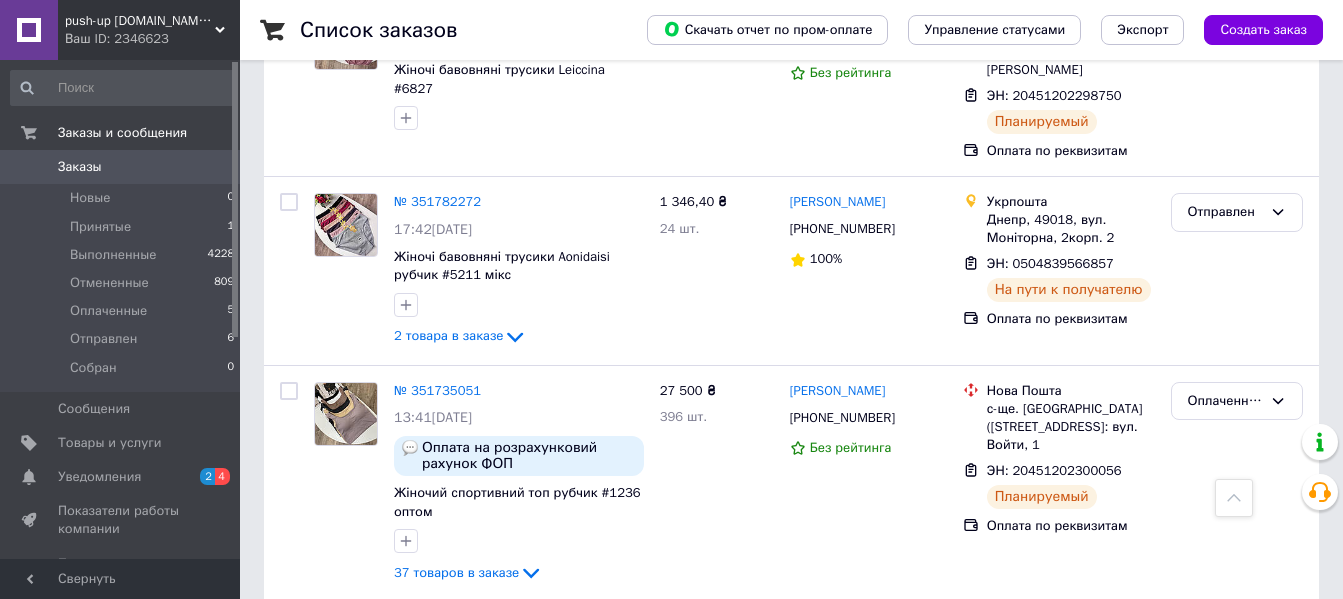 click on "Заказы" at bounding box center (121, 167) 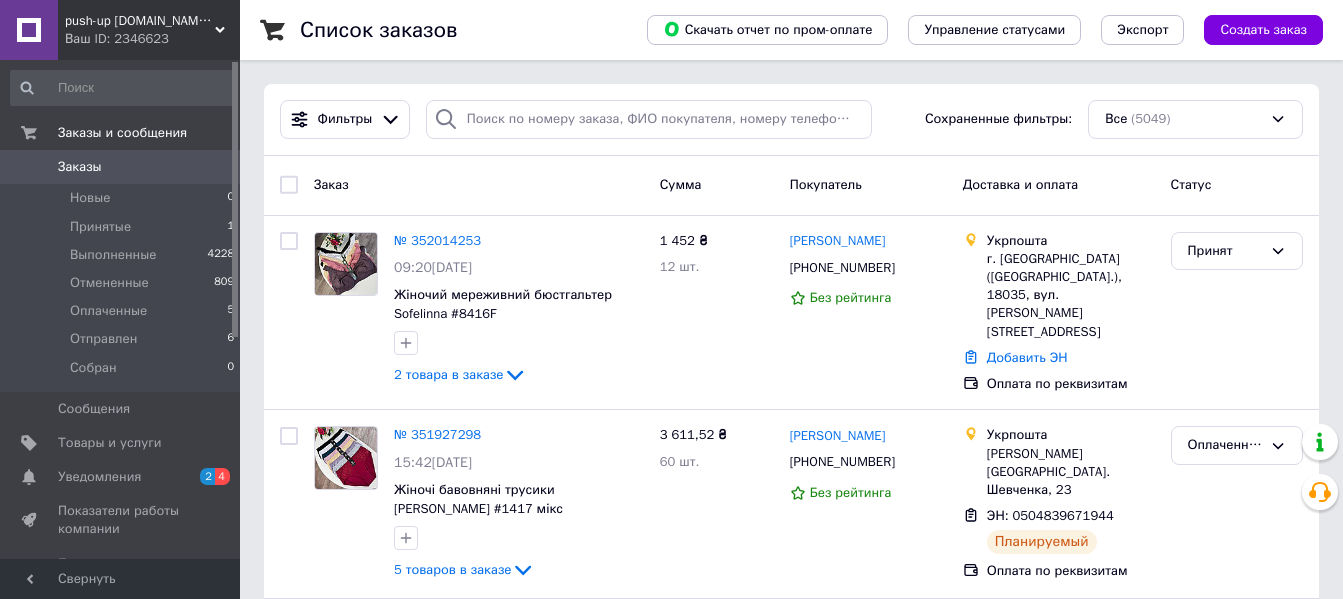 click on "Ваш ID: 2346623" at bounding box center (152, 39) 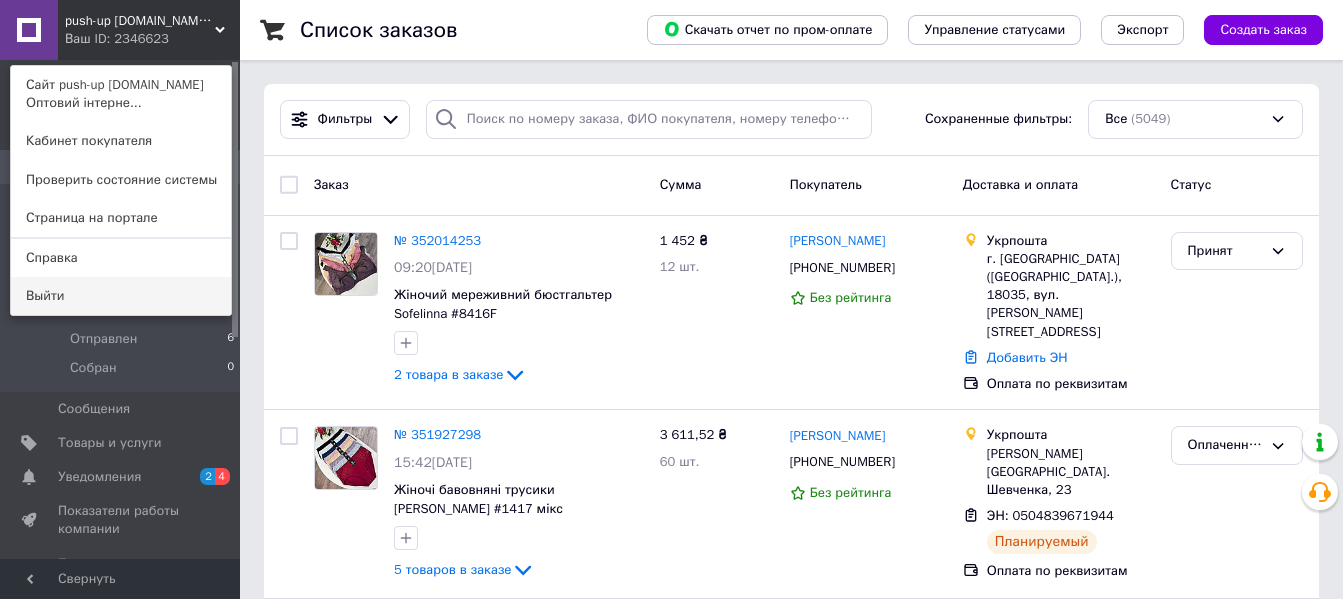 click on "Выйти" at bounding box center [121, 296] 